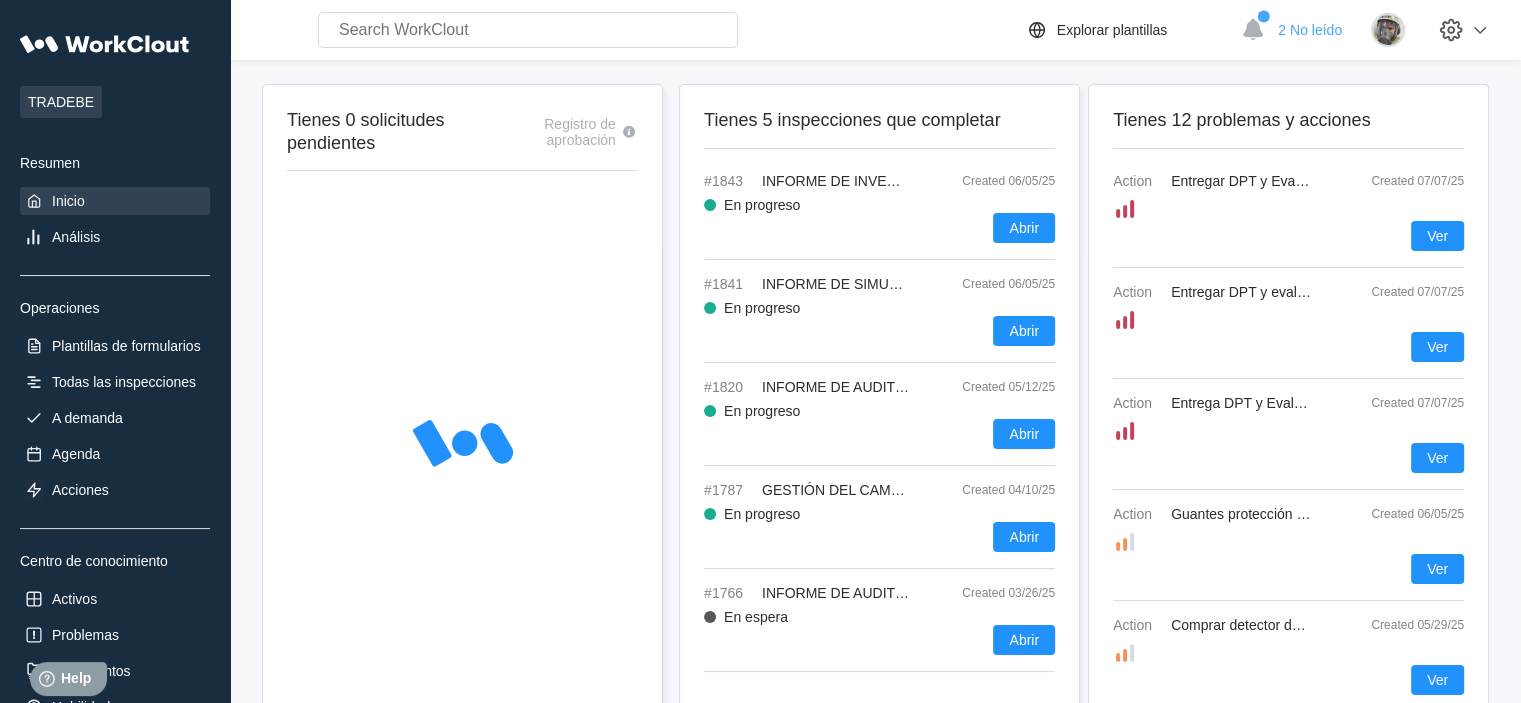 scroll, scrollTop: 0, scrollLeft: 0, axis: both 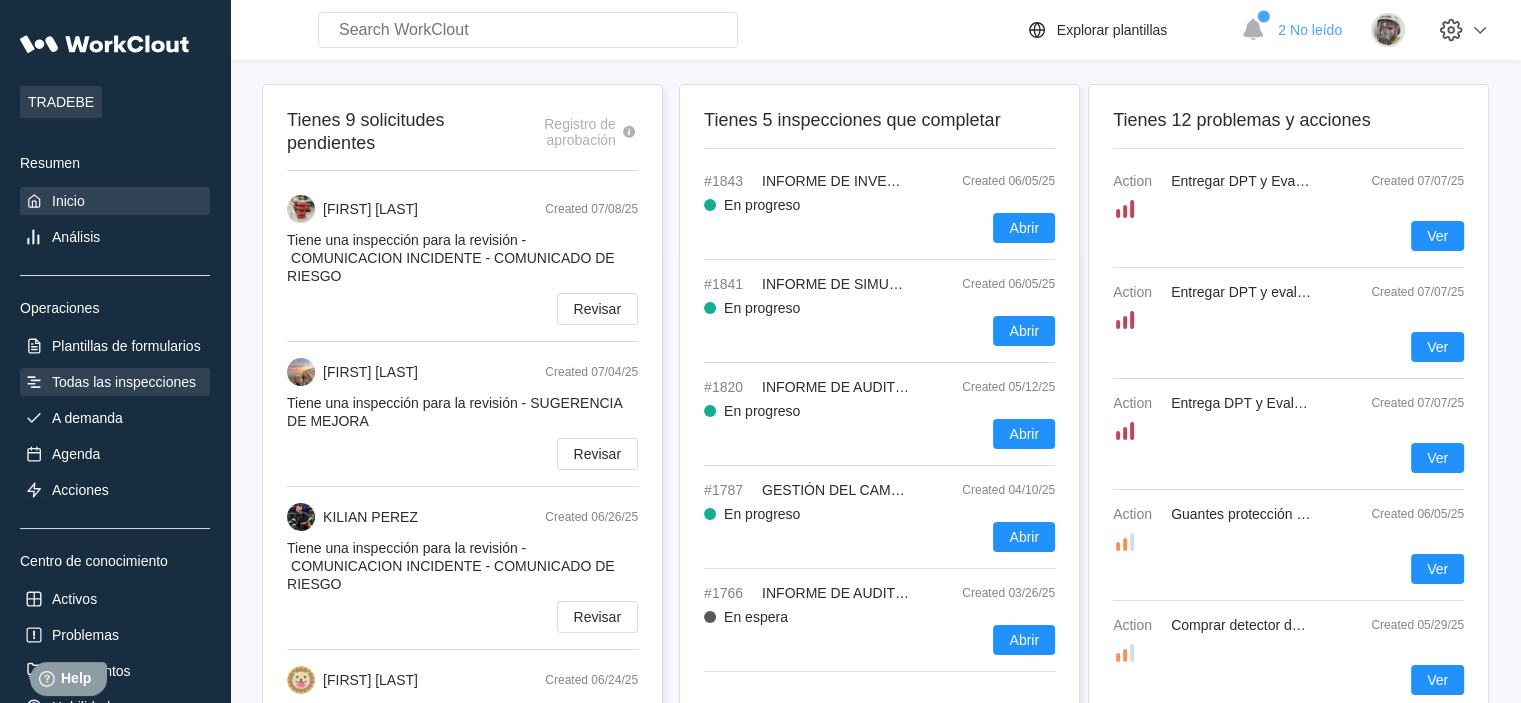 click on "Todas las inspecciones" at bounding box center [124, 382] 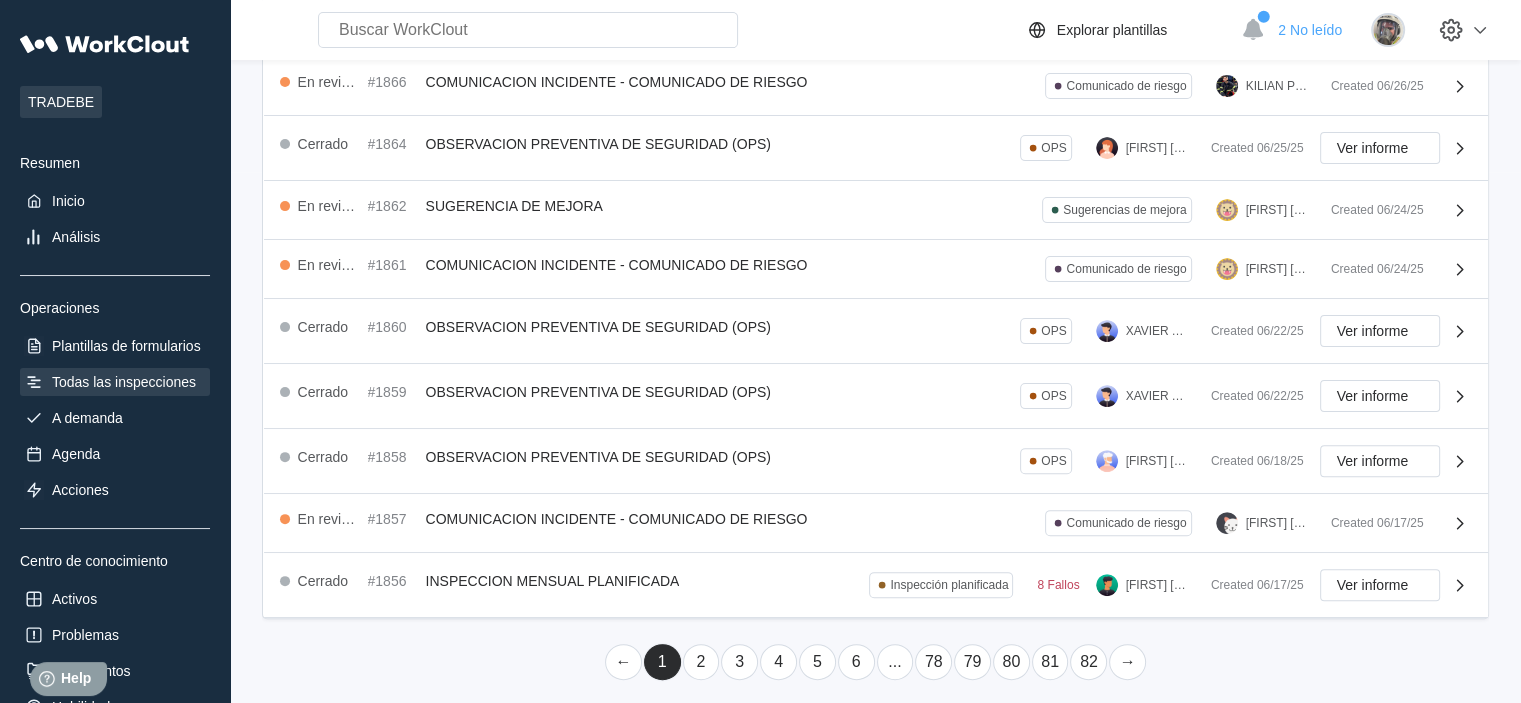 click on "4" at bounding box center [778, 662] 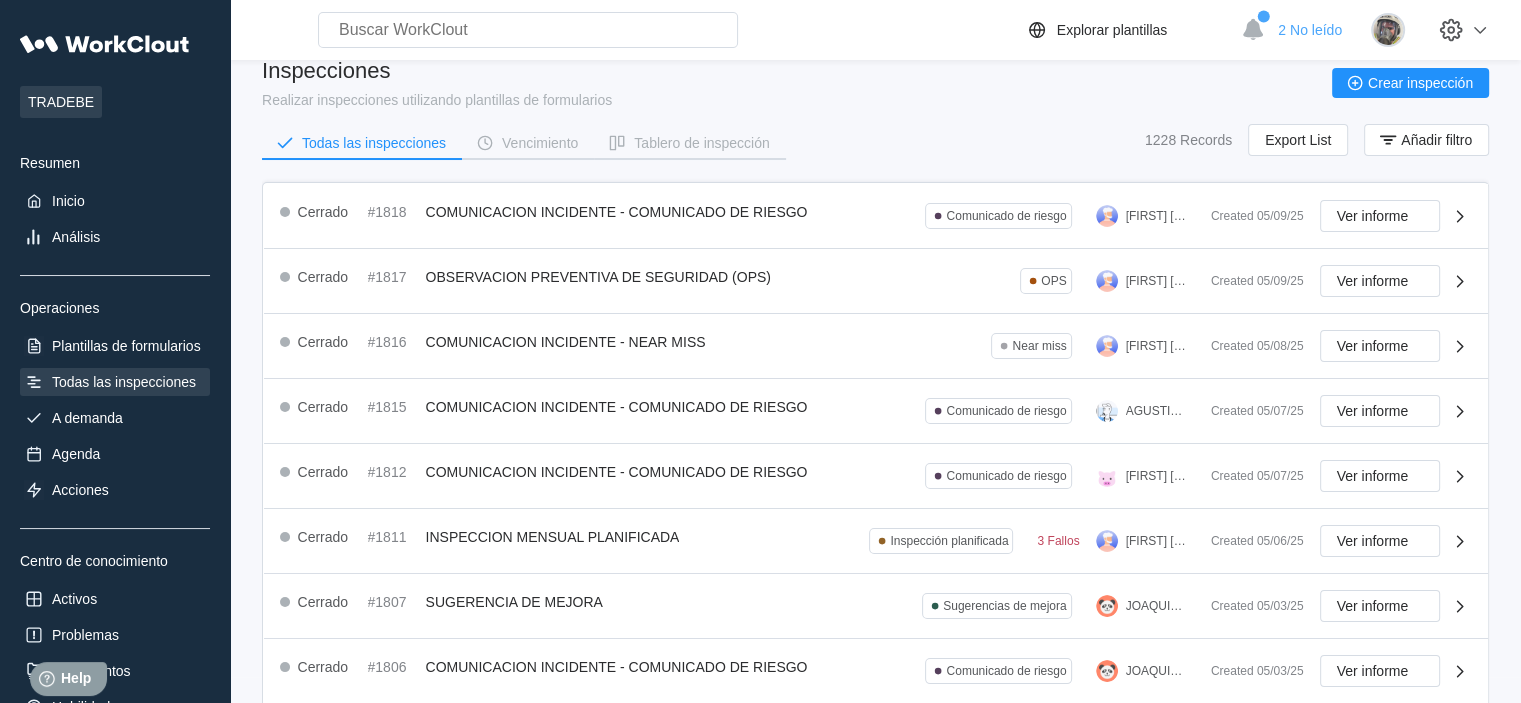 scroll, scrollTop: 567, scrollLeft: 0, axis: vertical 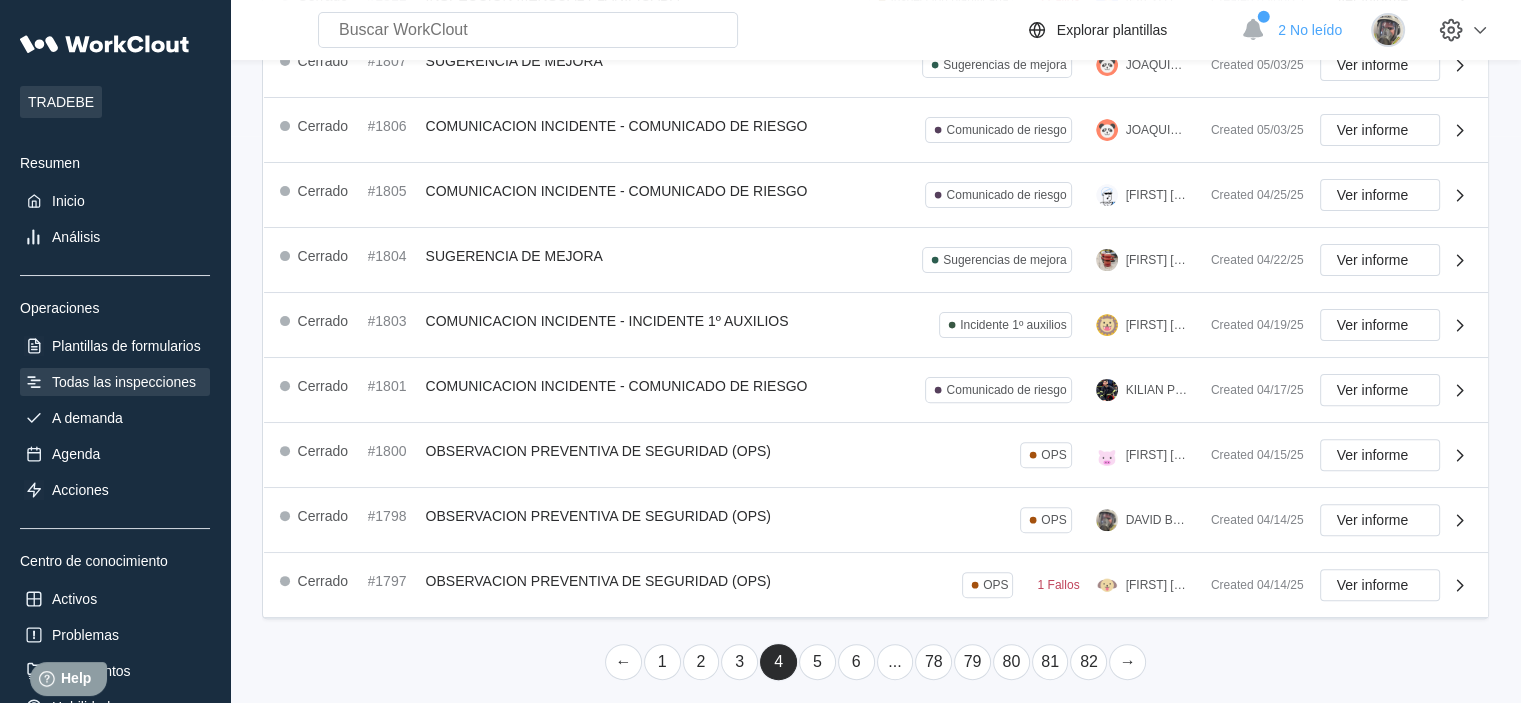 click on "5" at bounding box center [817, 662] 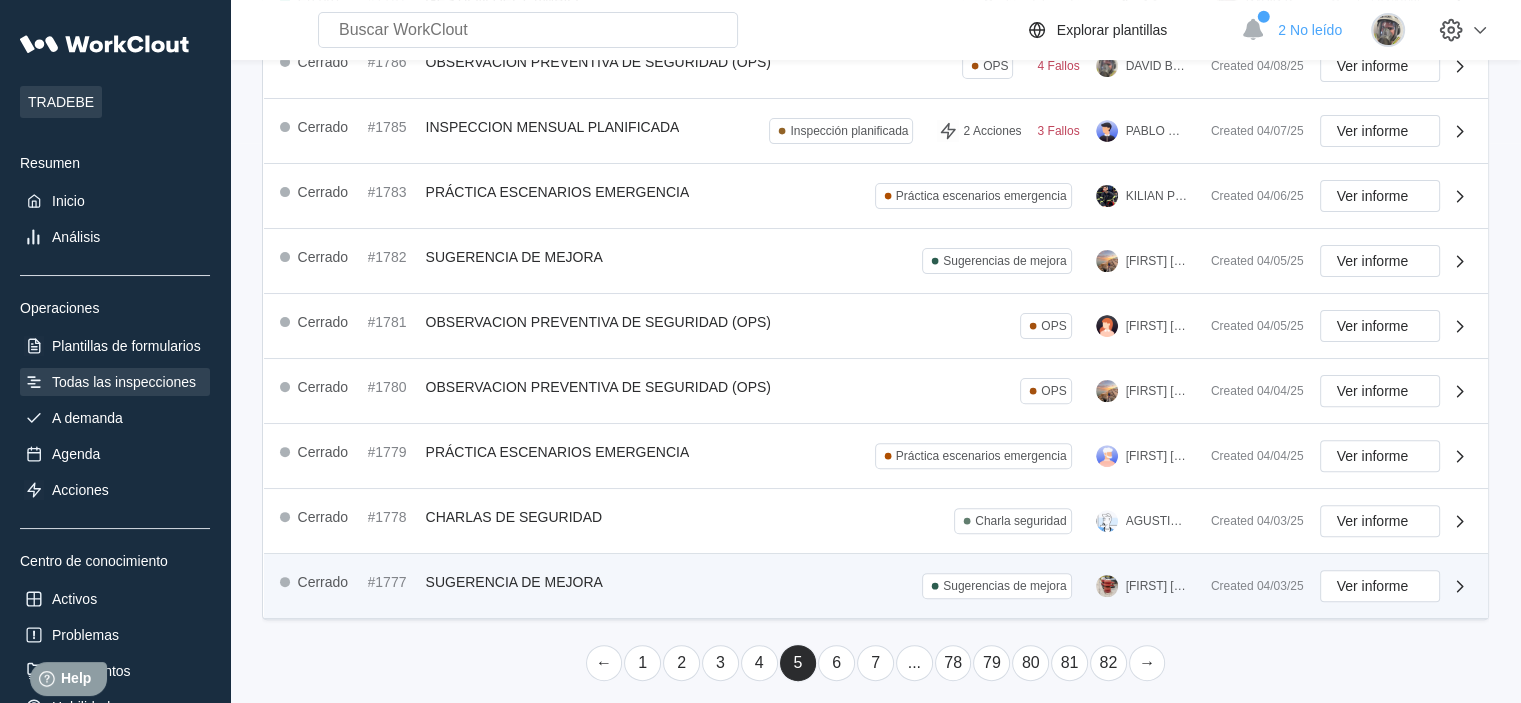 scroll, scrollTop: 460, scrollLeft: 0, axis: vertical 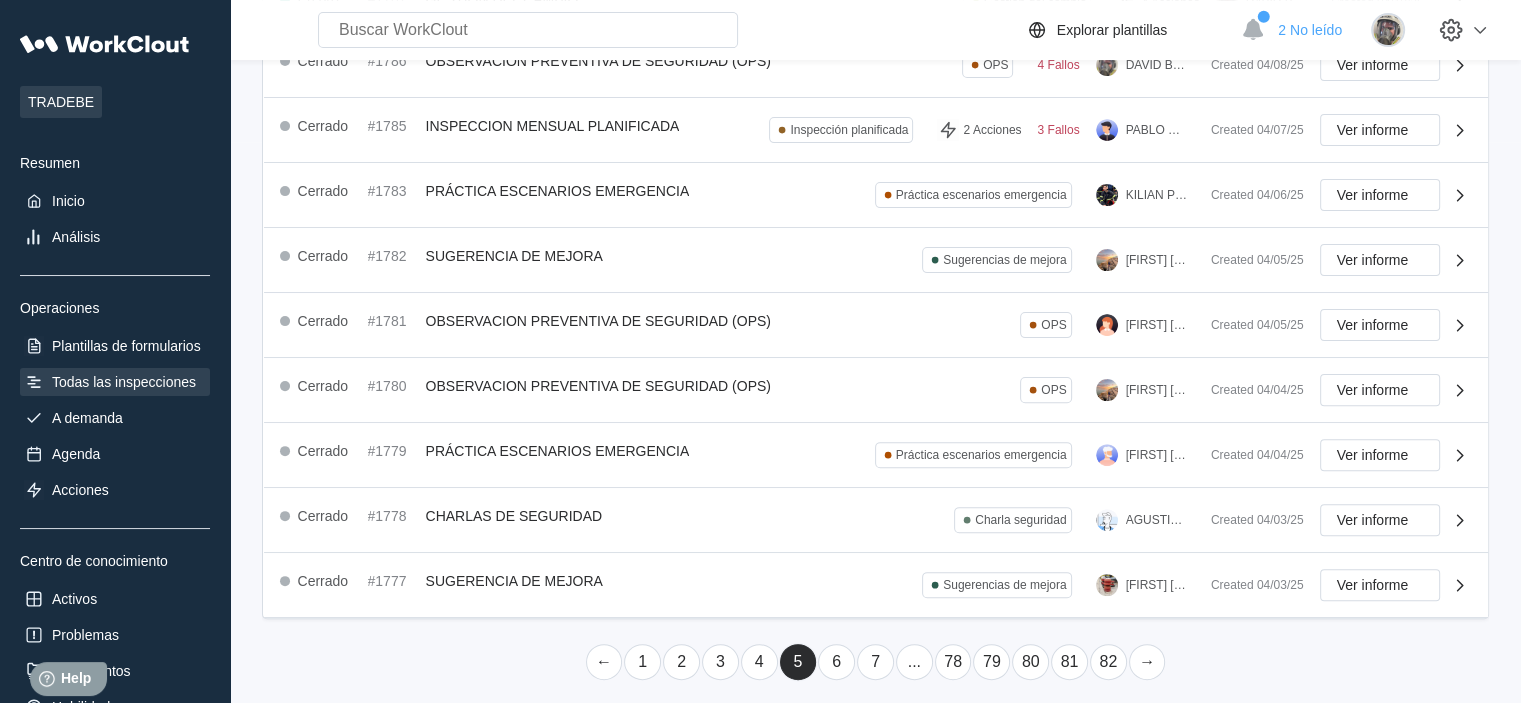 click on "1" at bounding box center (642, 662) 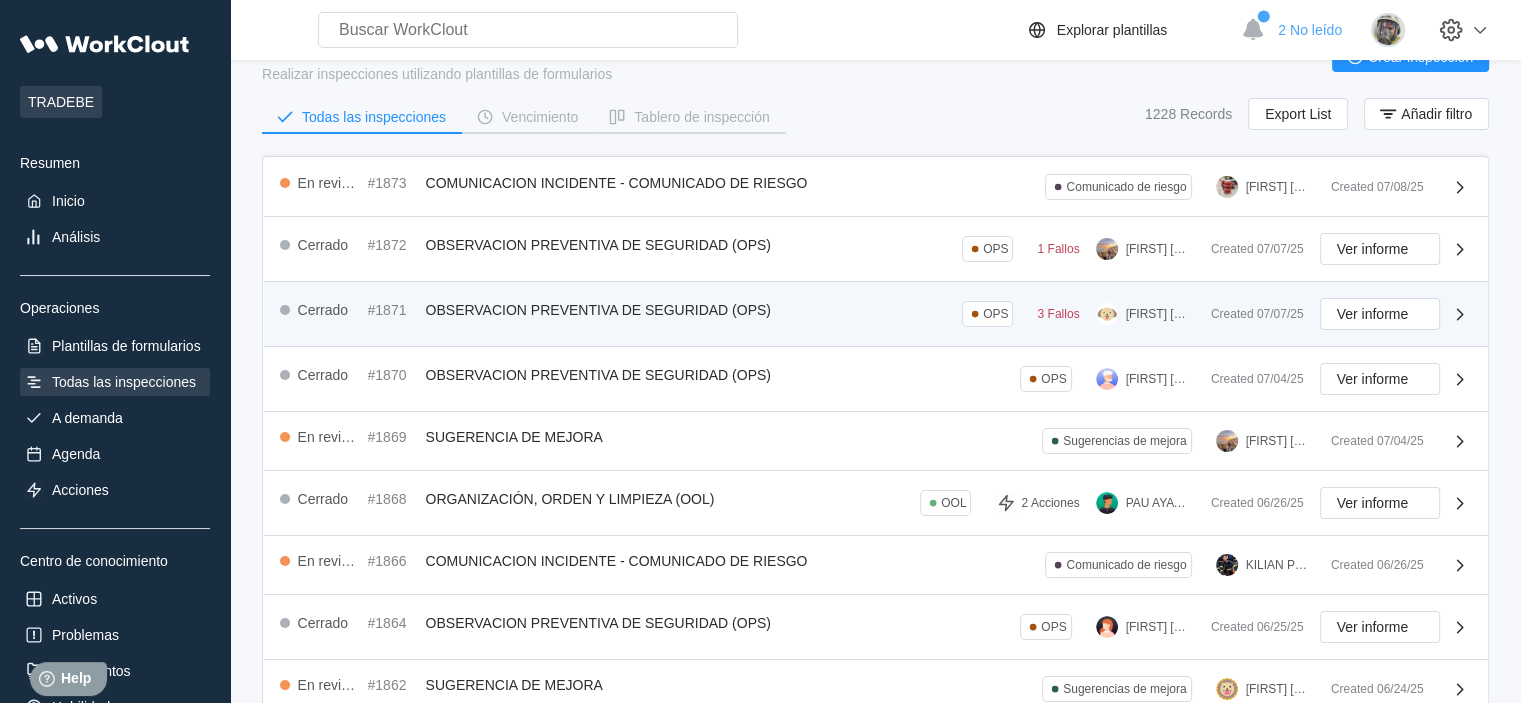 scroll, scrollTop: 0, scrollLeft: 0, axis: both 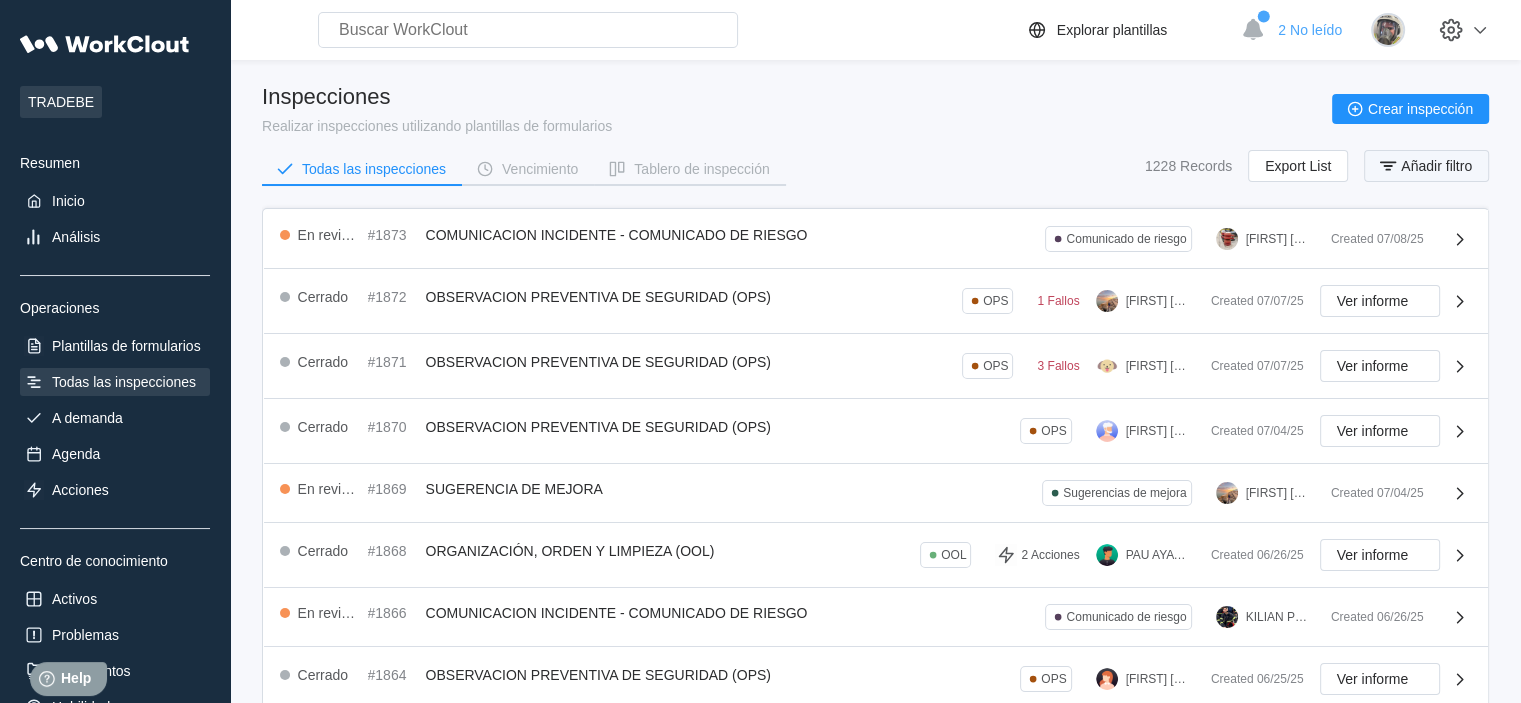 click on "Añadir filtro" at bounding box center (1436, 166) 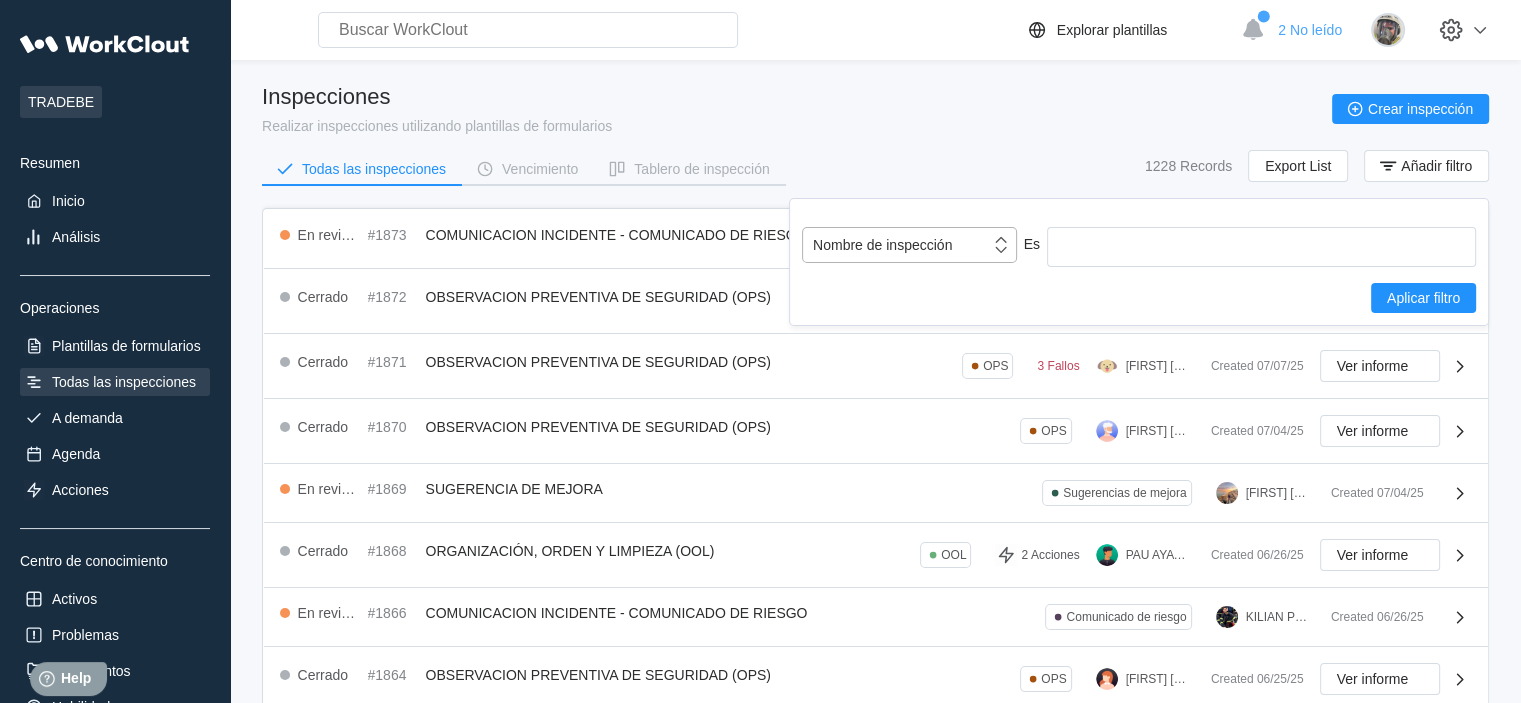 click on "Nombre de inspección" at bounding box center [896, 245] 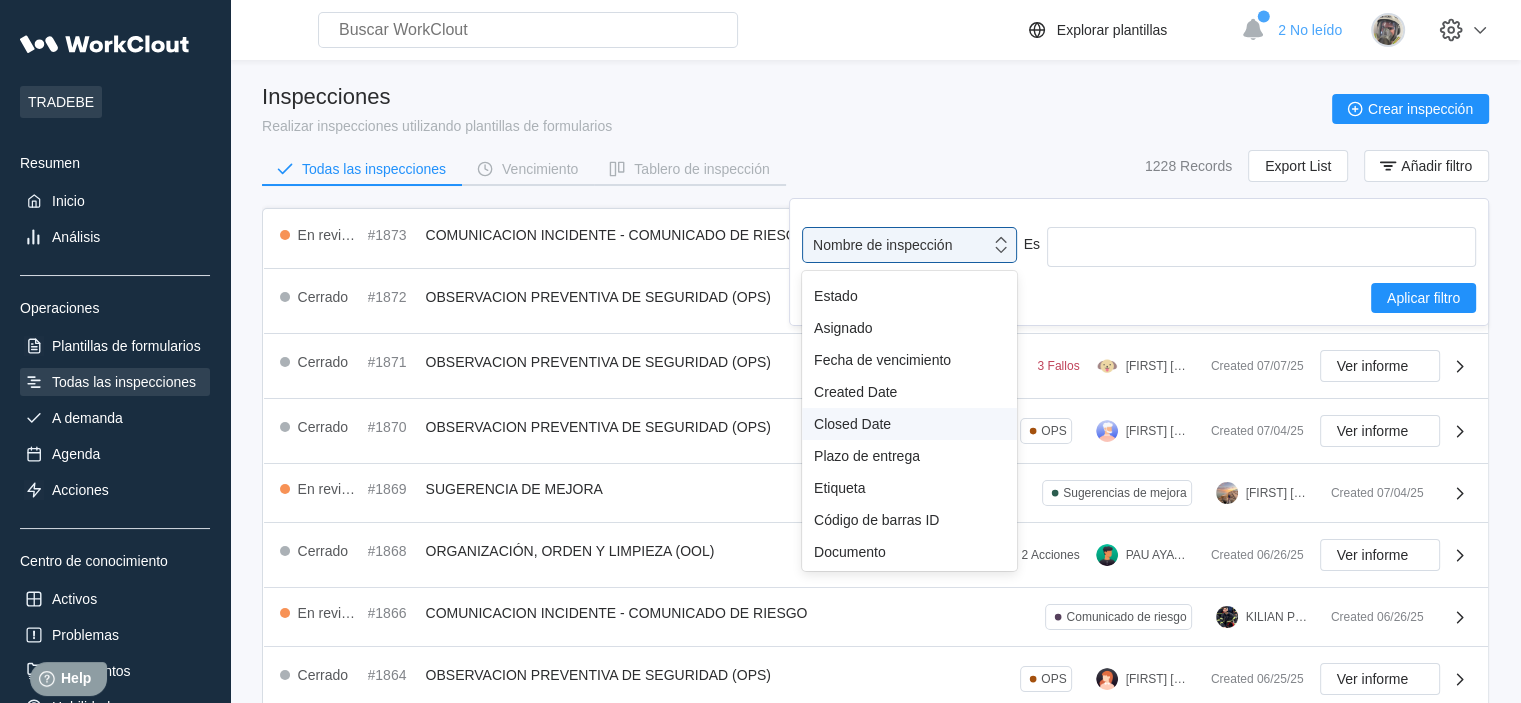scroll, scrollTop: 176, scrollLeft: 0, axis: vertical 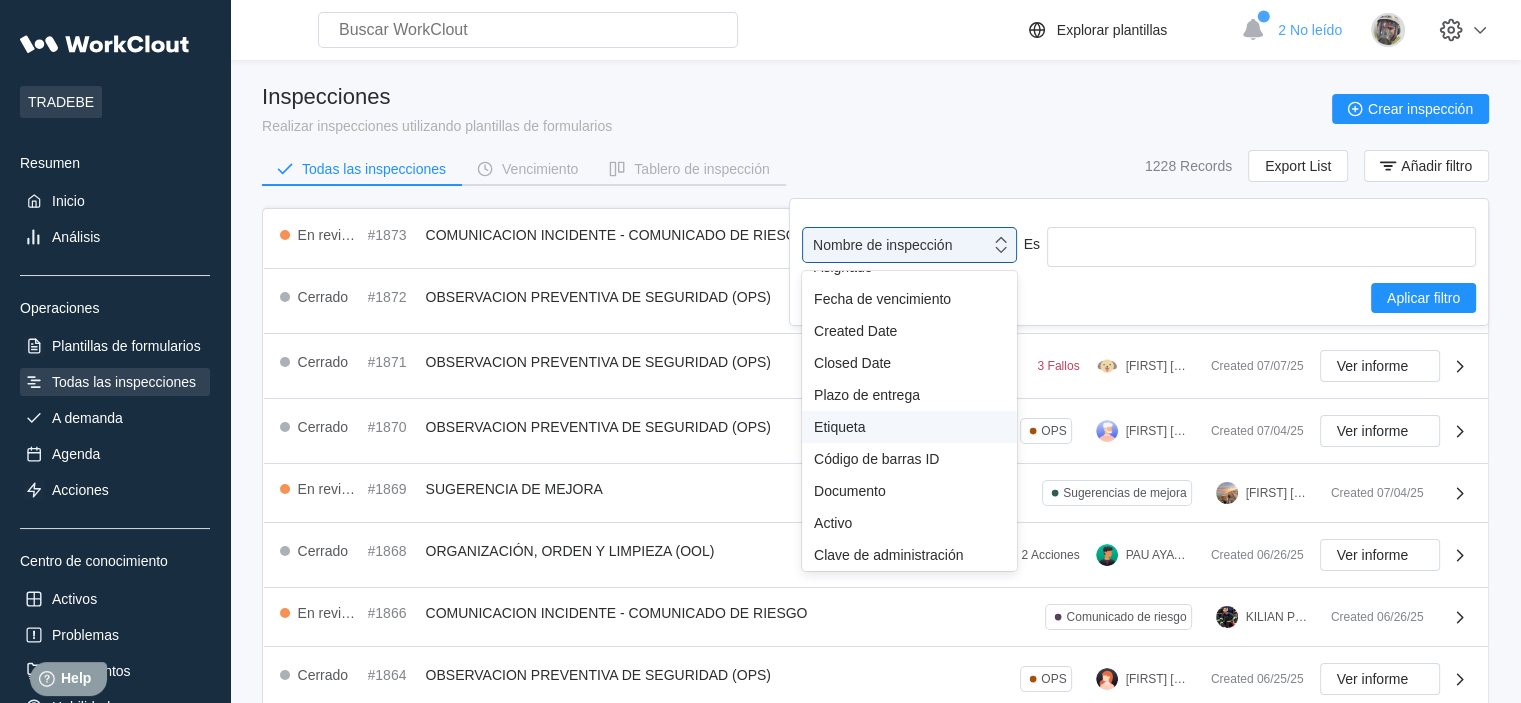 click on "Etiqueta" at bounding box center [909, 427] 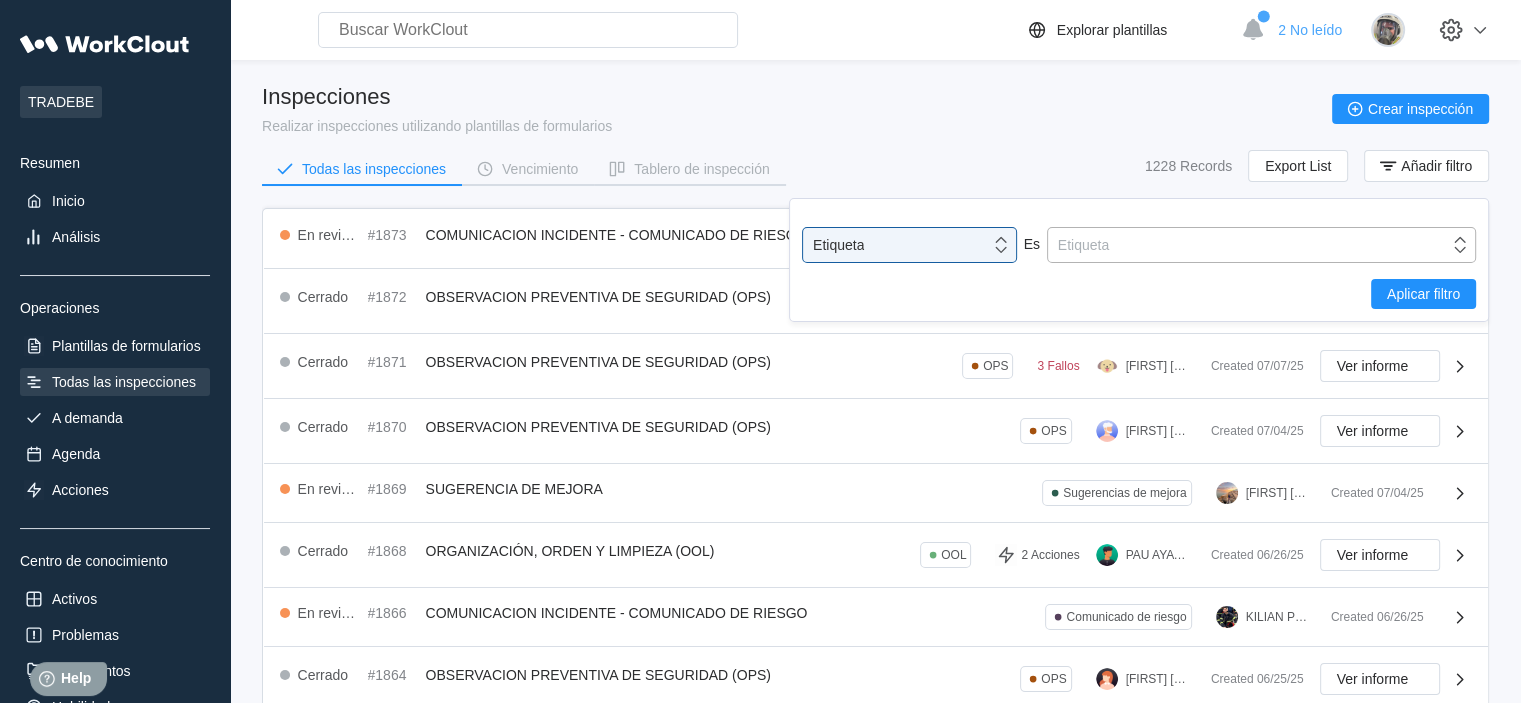 click on "Etiqueta" at bounding box center [1248, 245] 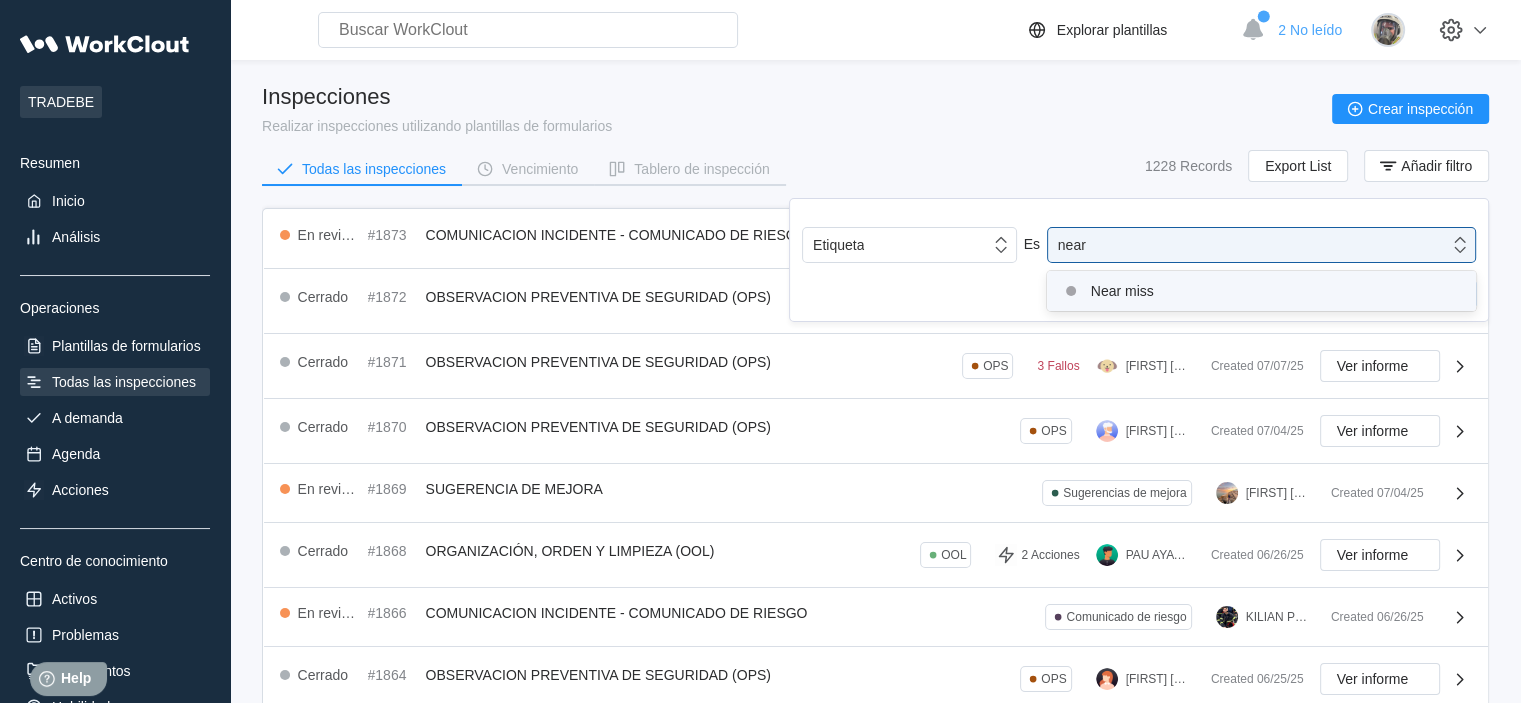 click on "Near miss" at bounding box center (1261, 291) 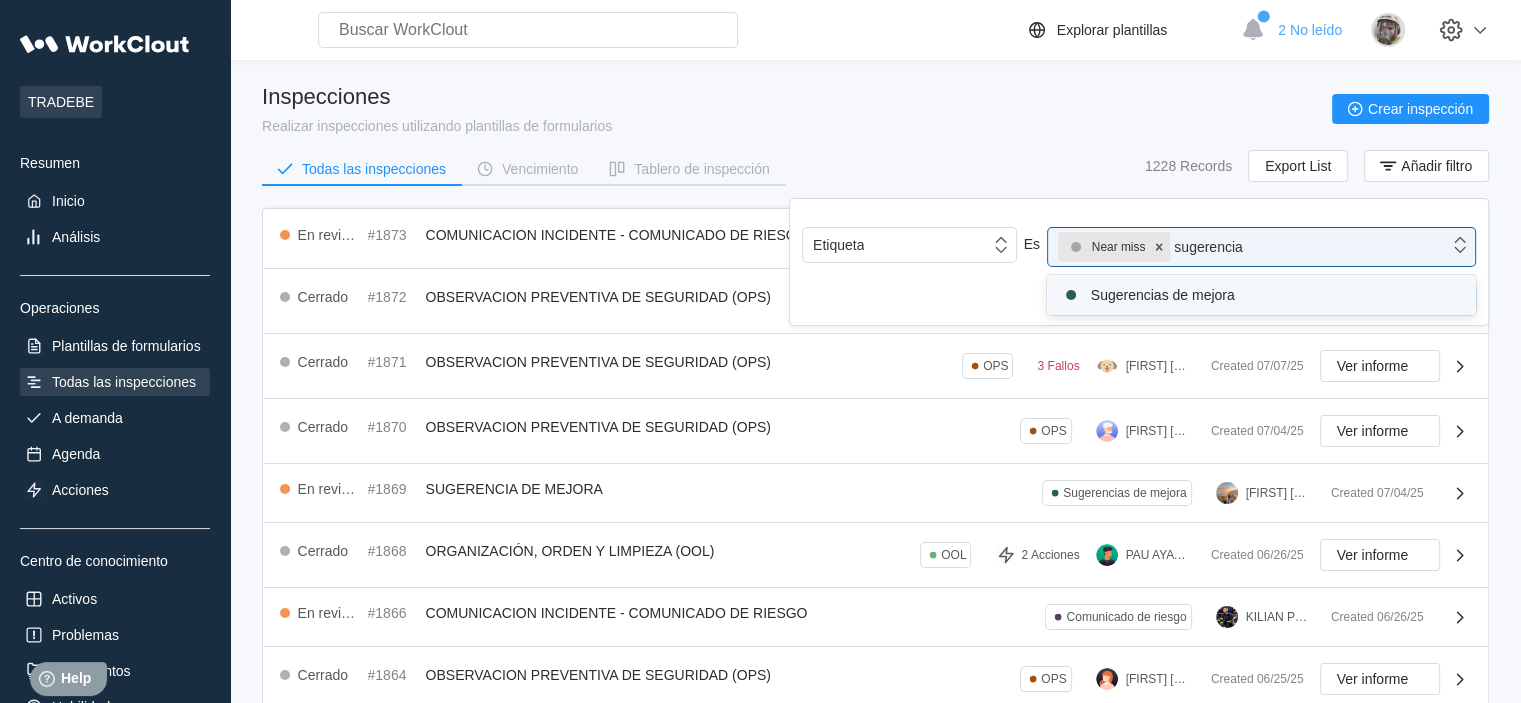 click on "Sugerencias de mejora" at bounding box center [1261, 295] 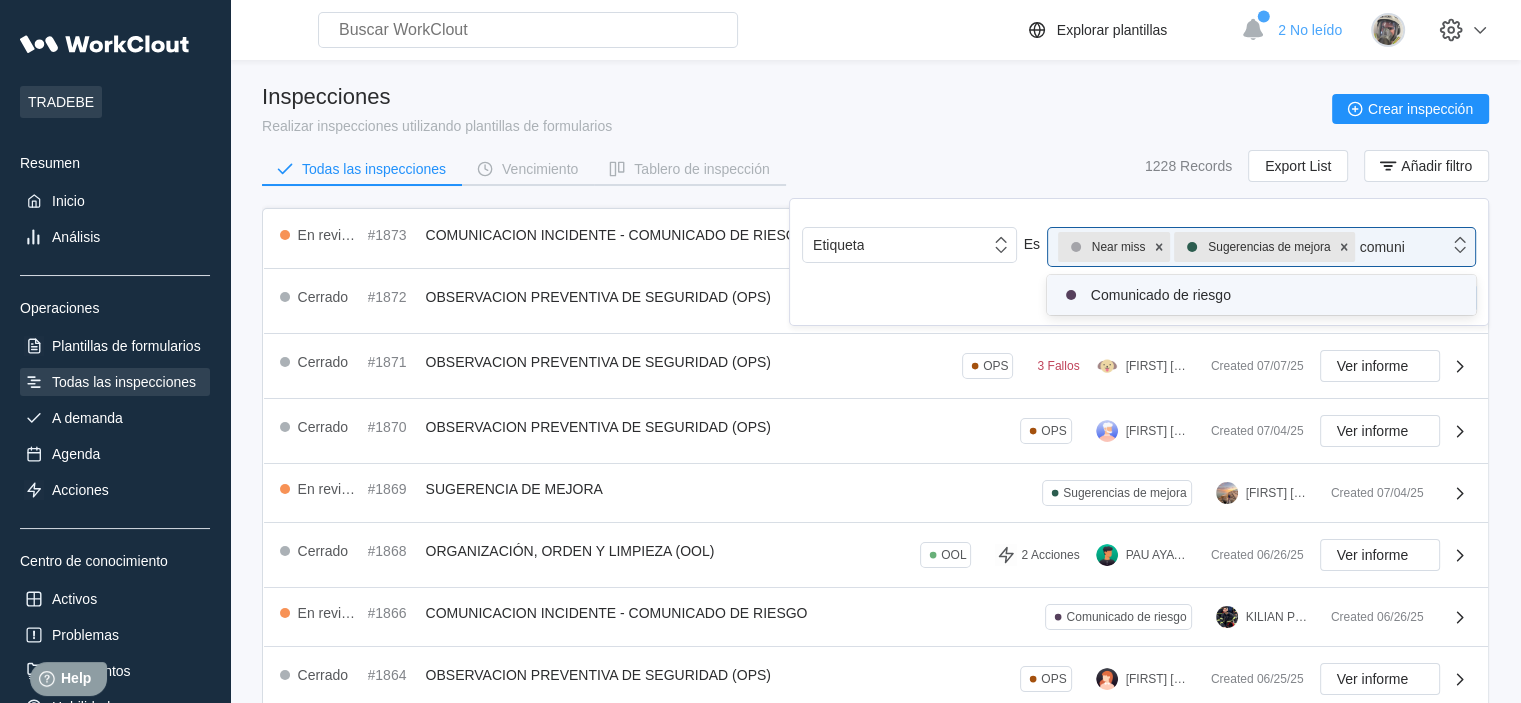 click on "Comunicado de riesgo" at bounding box center [1261, 295] 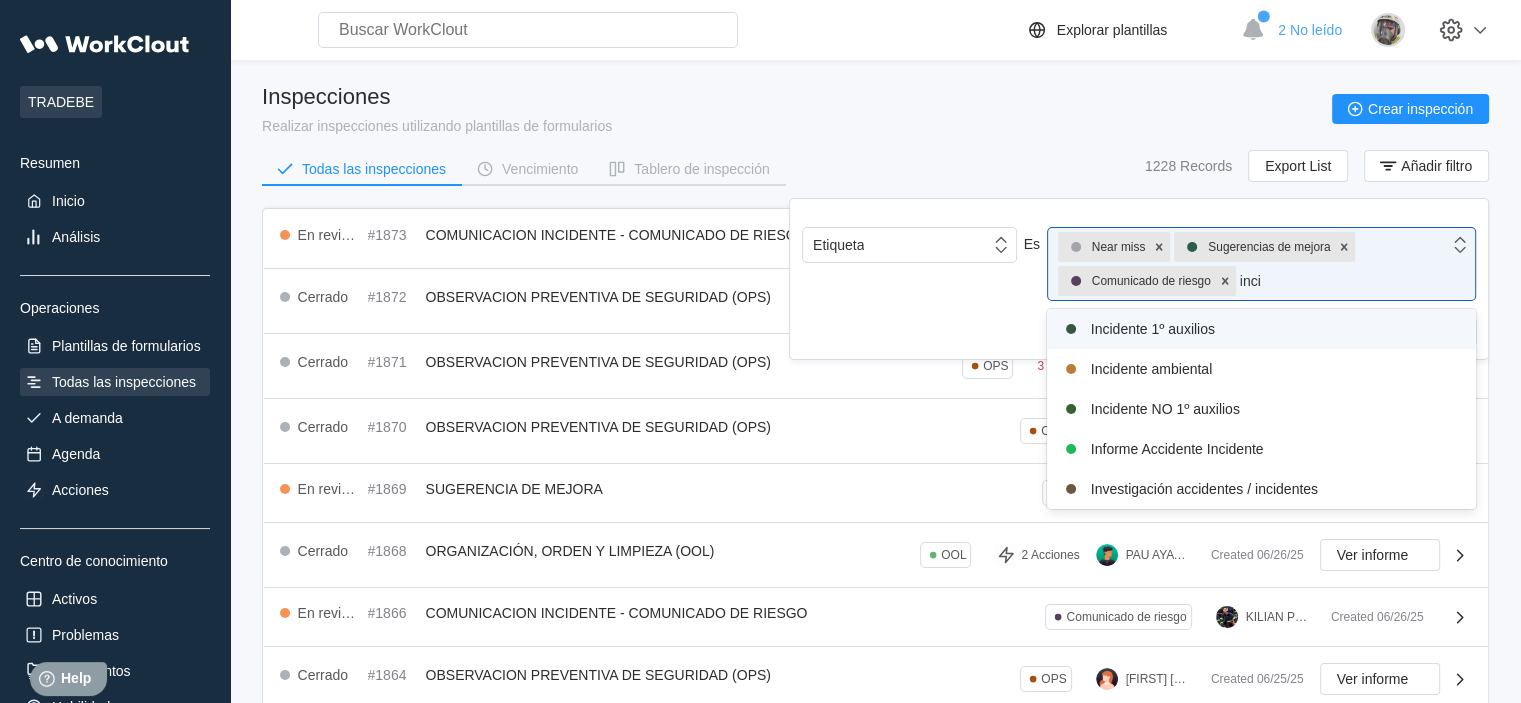 click on "Incidente 1º auxilios" at bounding box center (1261, 329) 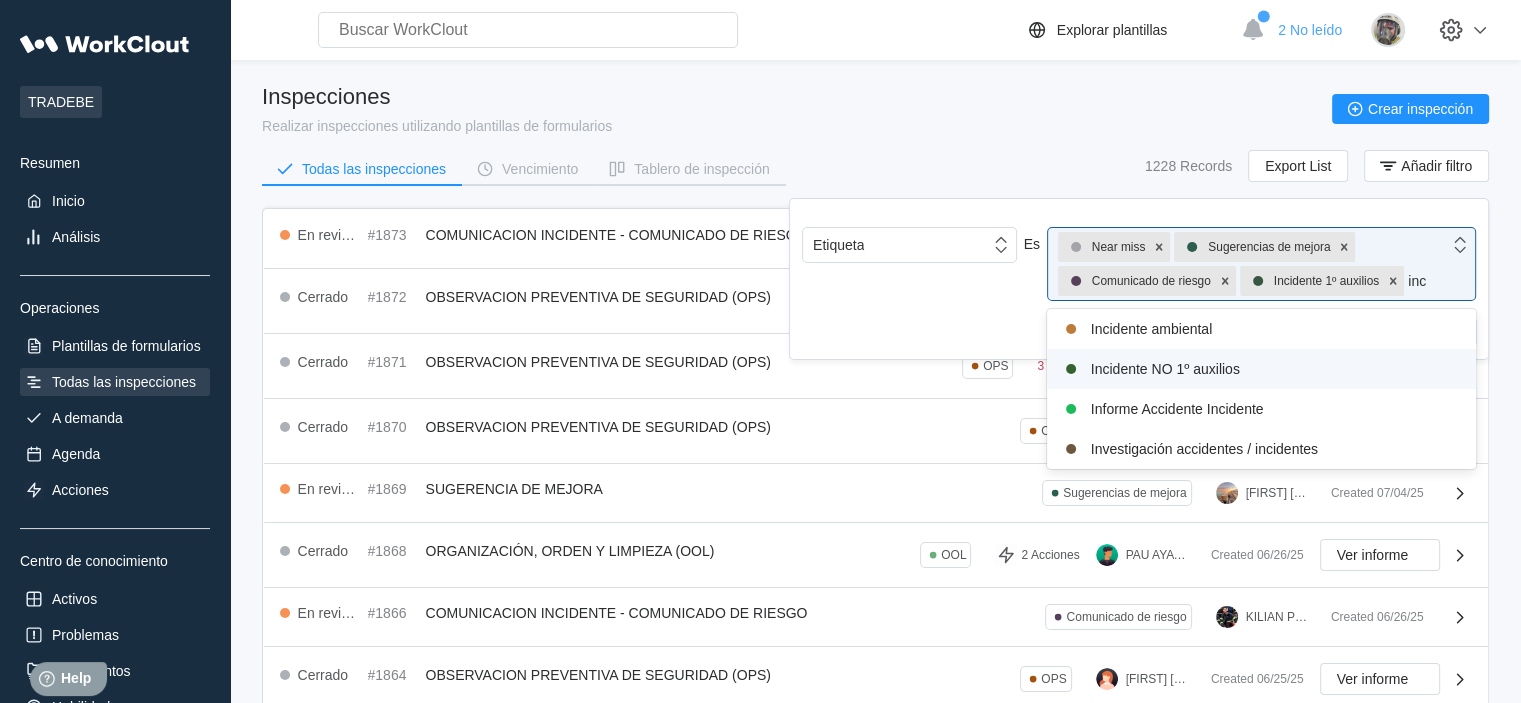 click on "Incidente NO 1º auxilios" at bounding box center (1261, 369) 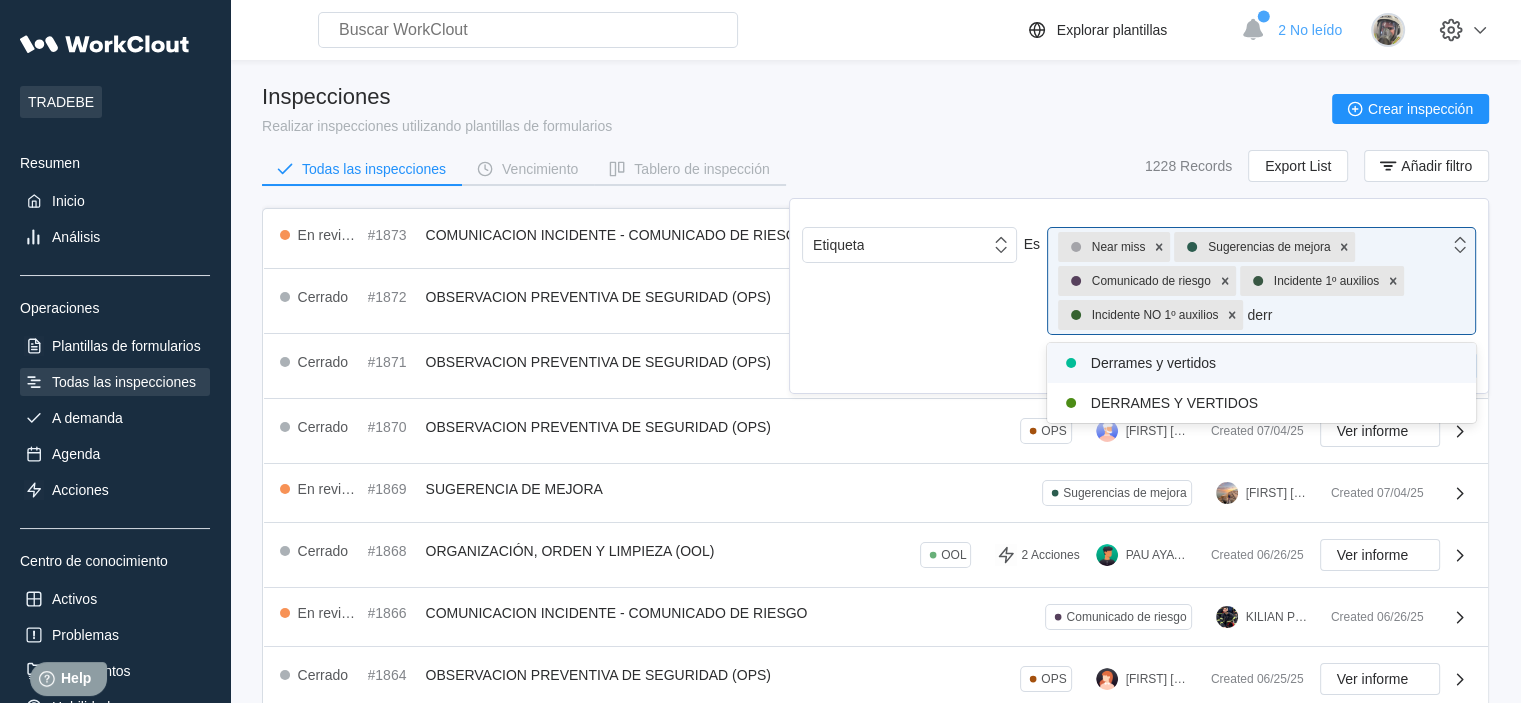 click on "Derrames y vertidos" at bounding box center (1261, 363) 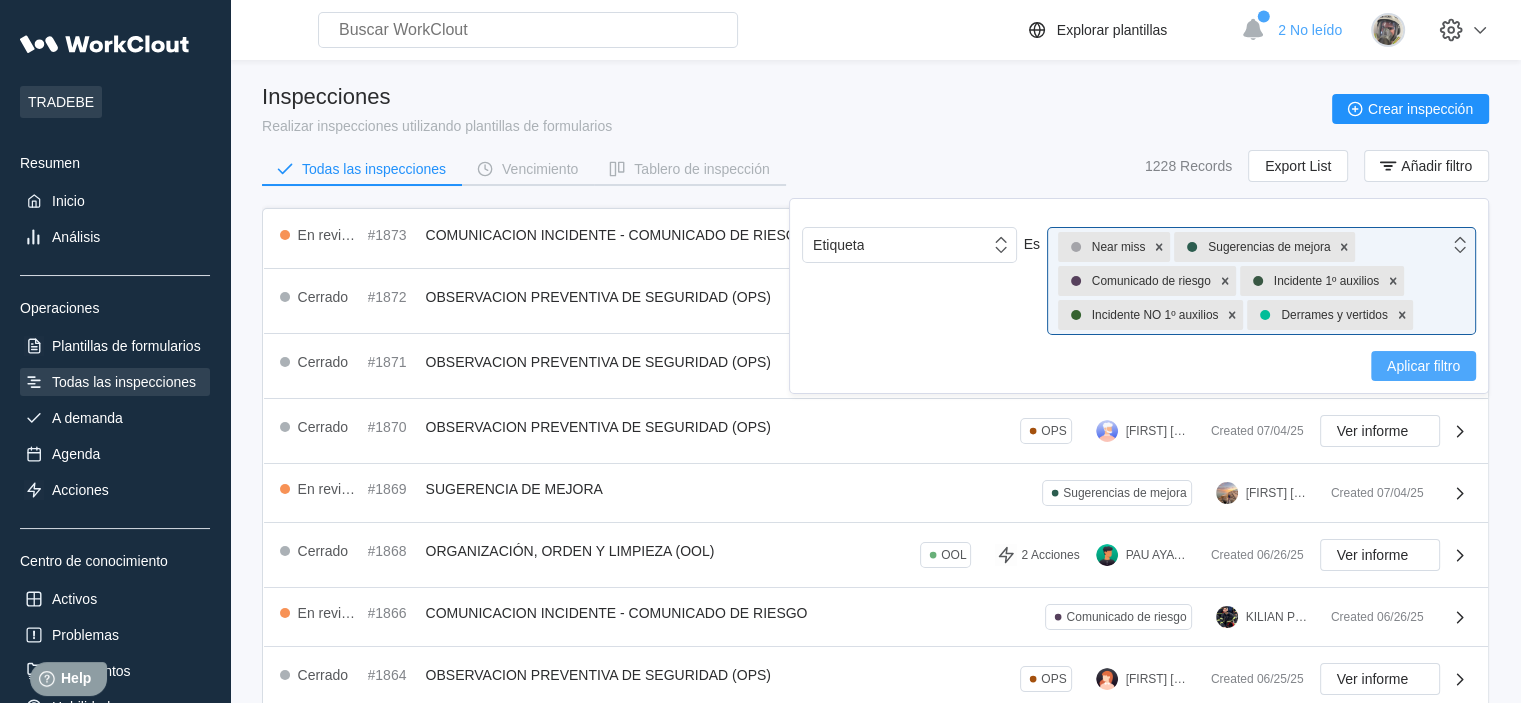 click on "Aplicar filtro" at bounding box center [1423, 366] 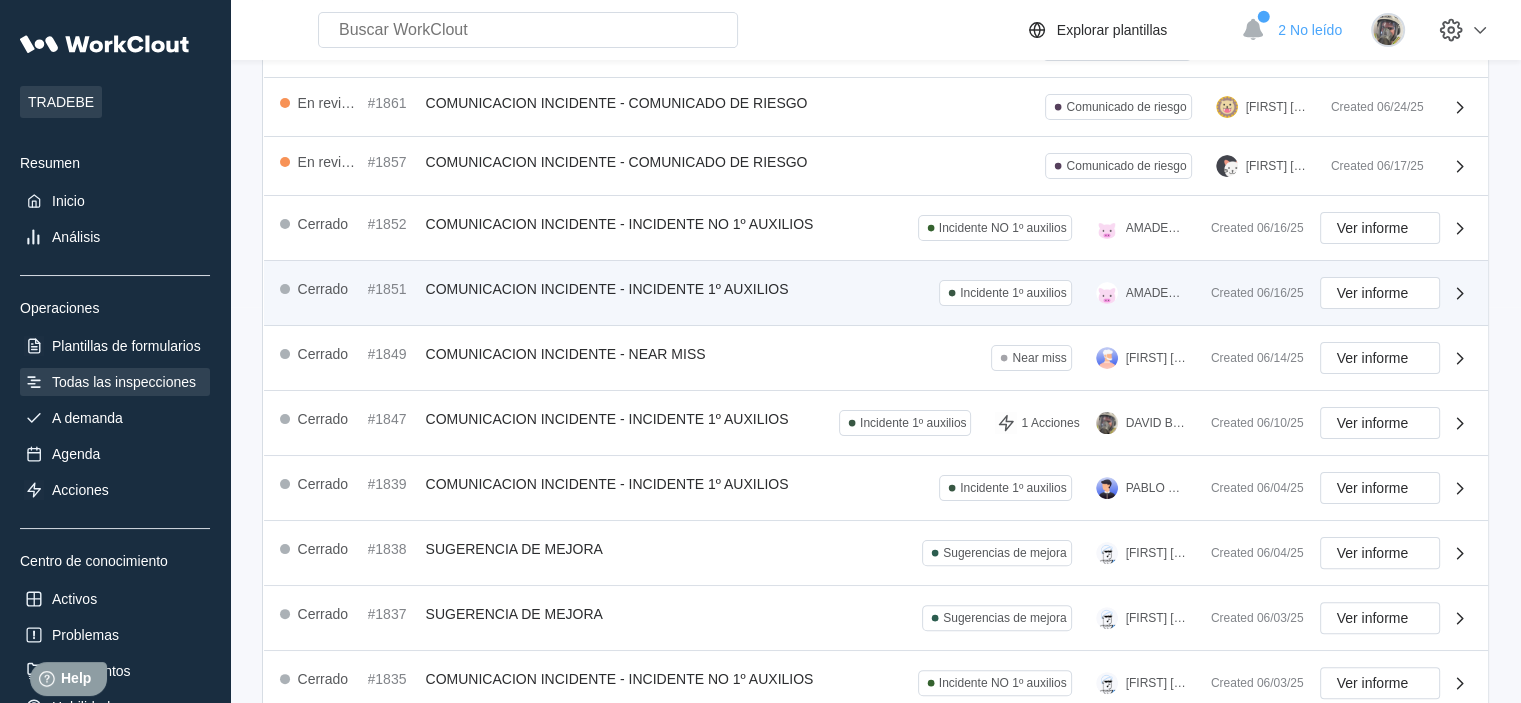 scroll, scrollTop: 400, scrollLeft: 0, axis: vertical 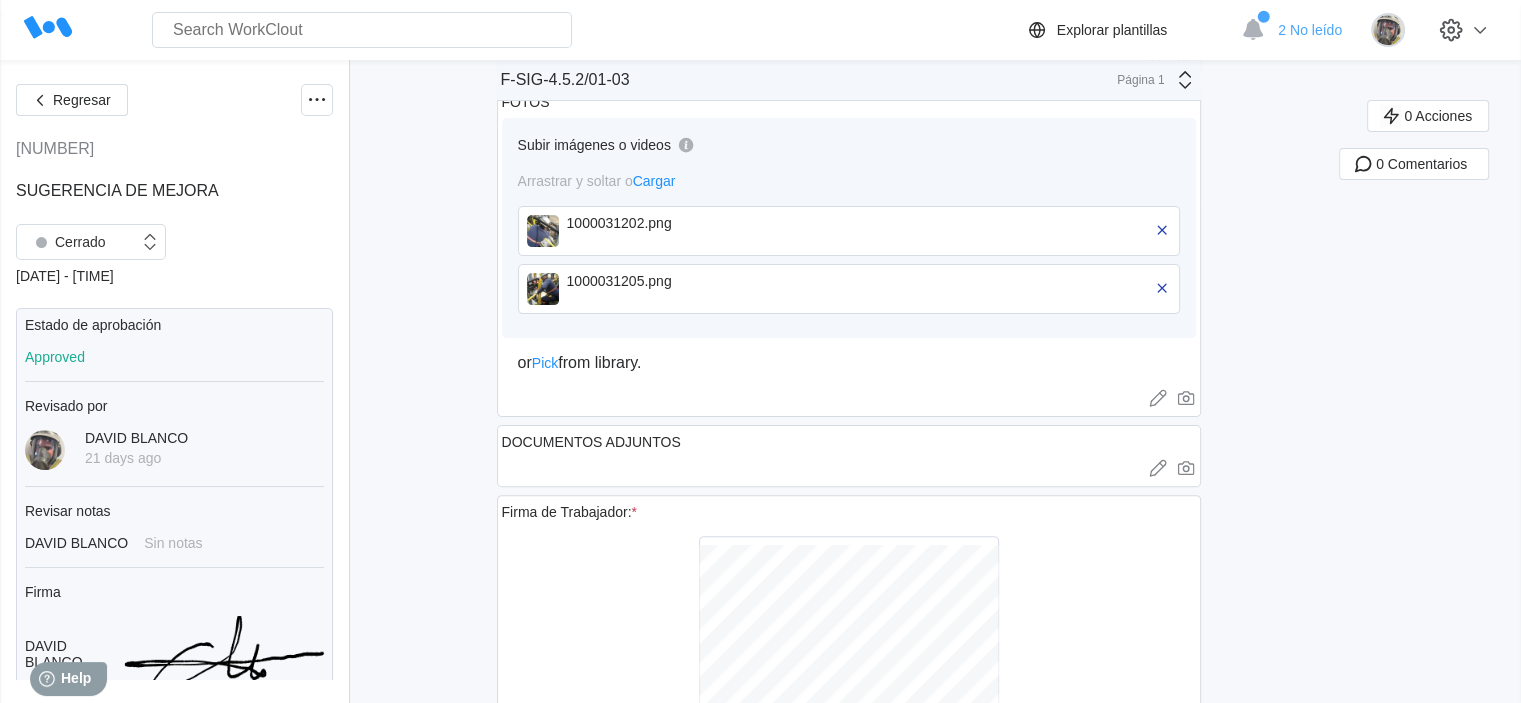 click on "1000031202.png" at bounding box center [849, 231] 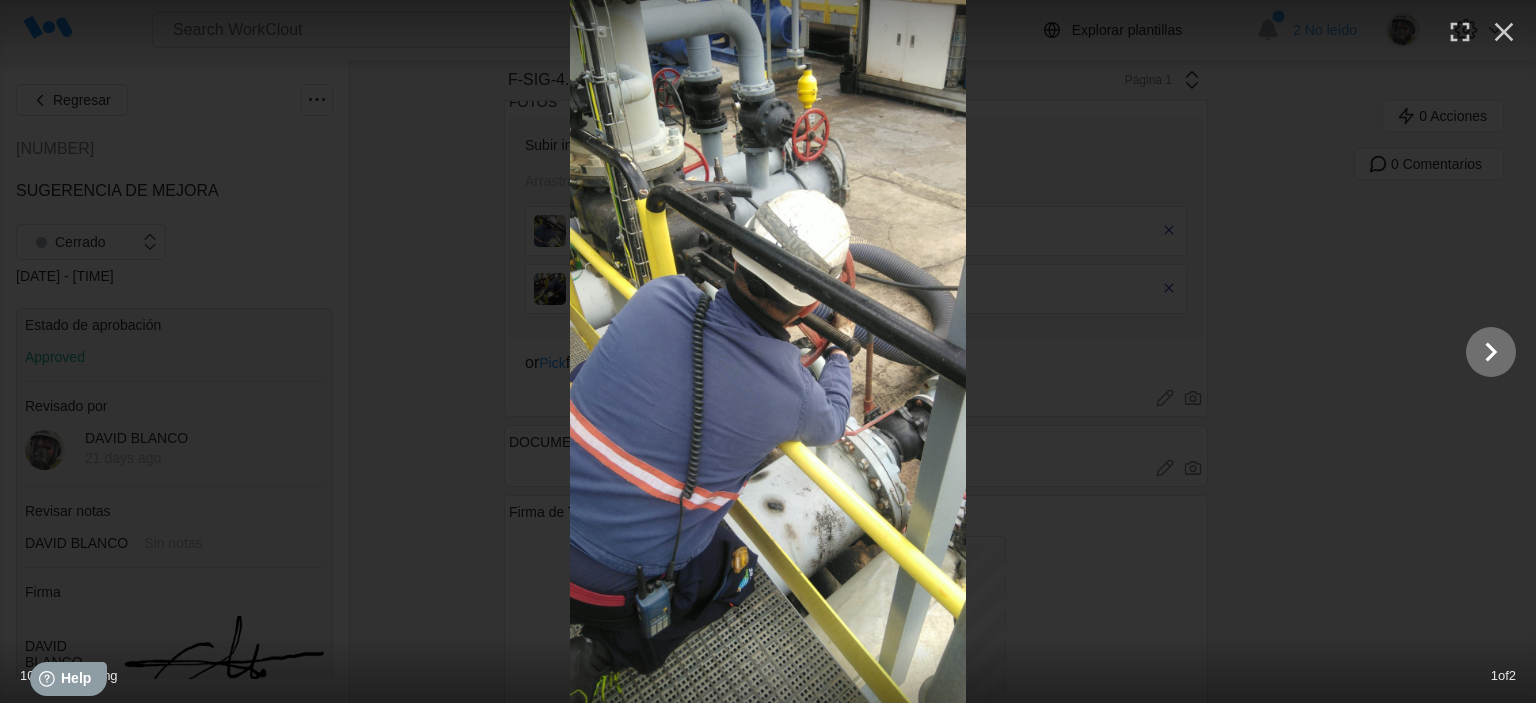 click at bounding box center [1491, 352] 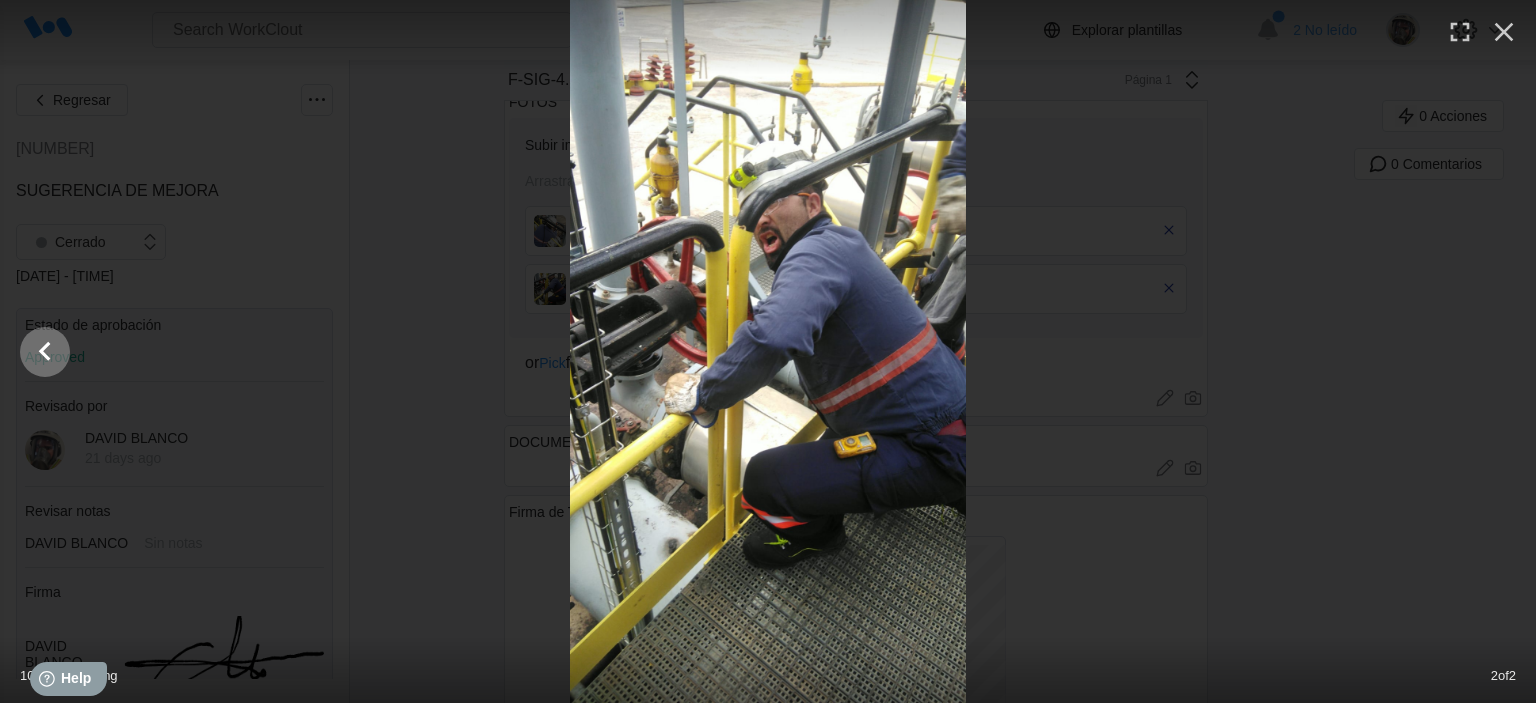 click at bounding box center [45, 352] 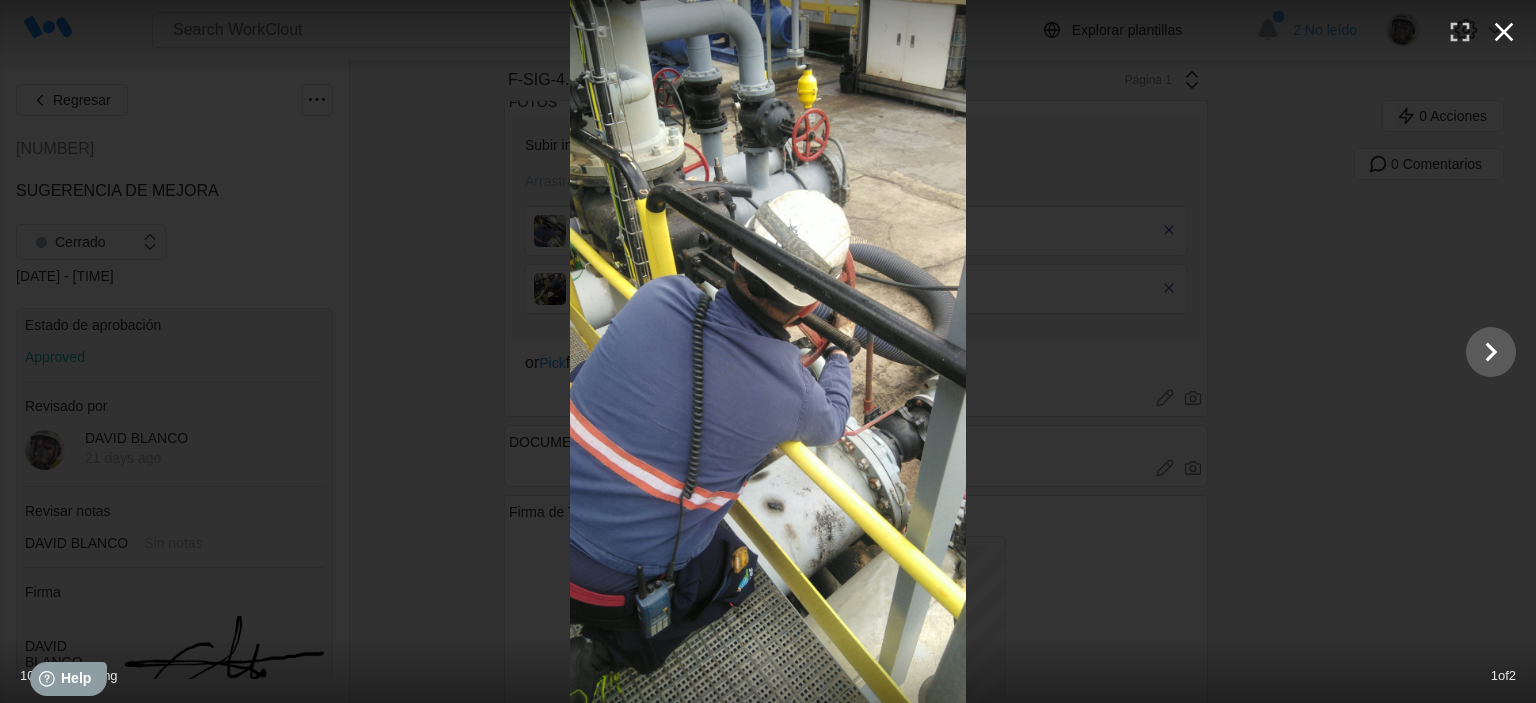 click at bounding box center (1504, 32) 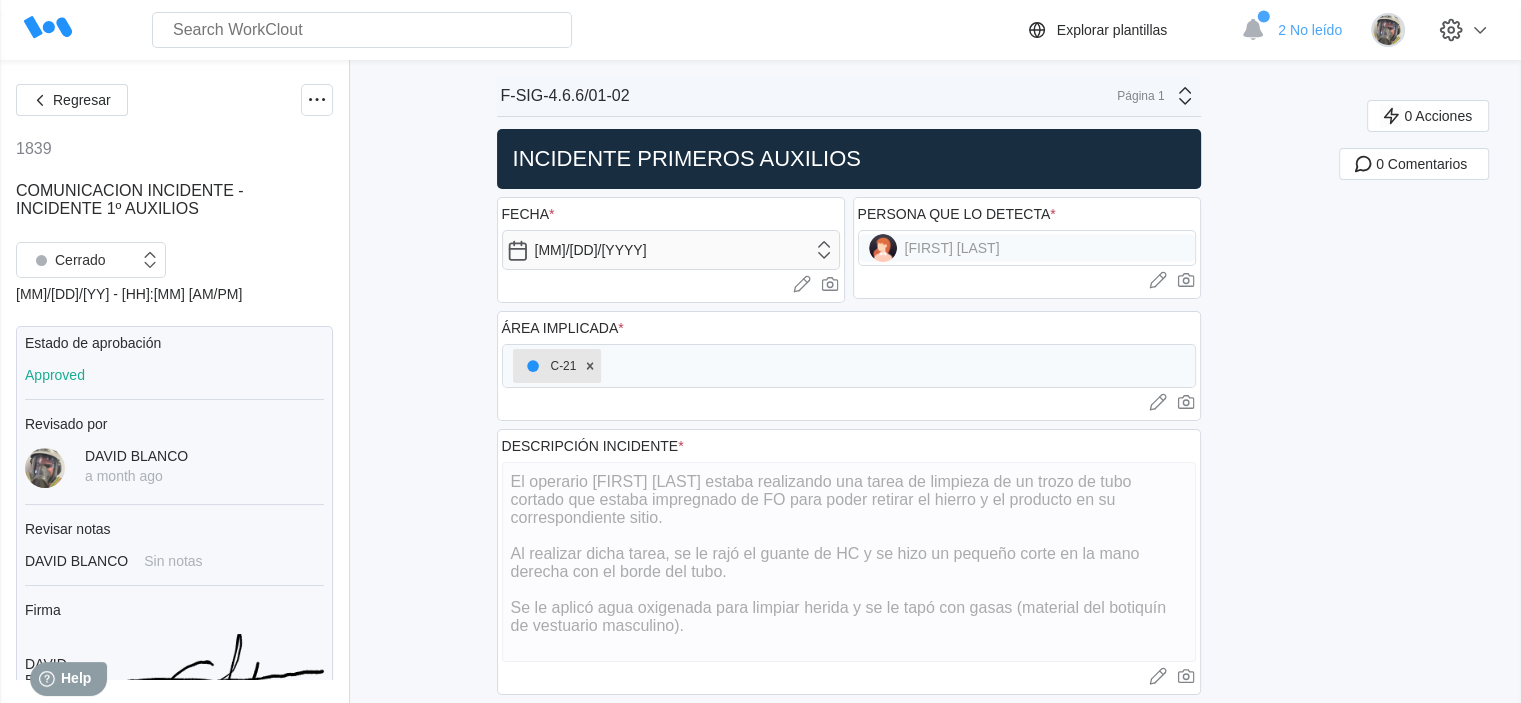 scroll, scrollTop: 0, scrollLeft: 0, axis: both 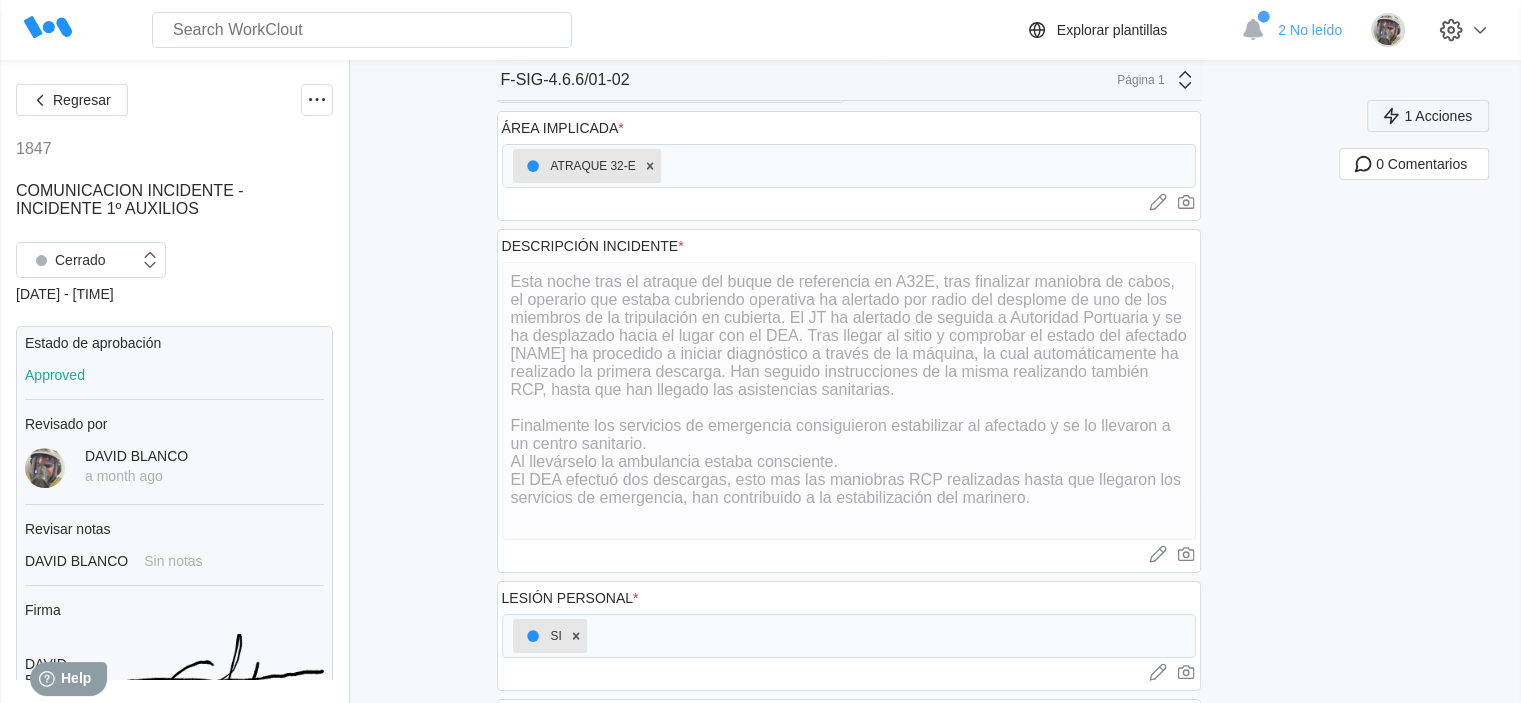 click on "1 Acciones" at bounding box center [1438, 116] 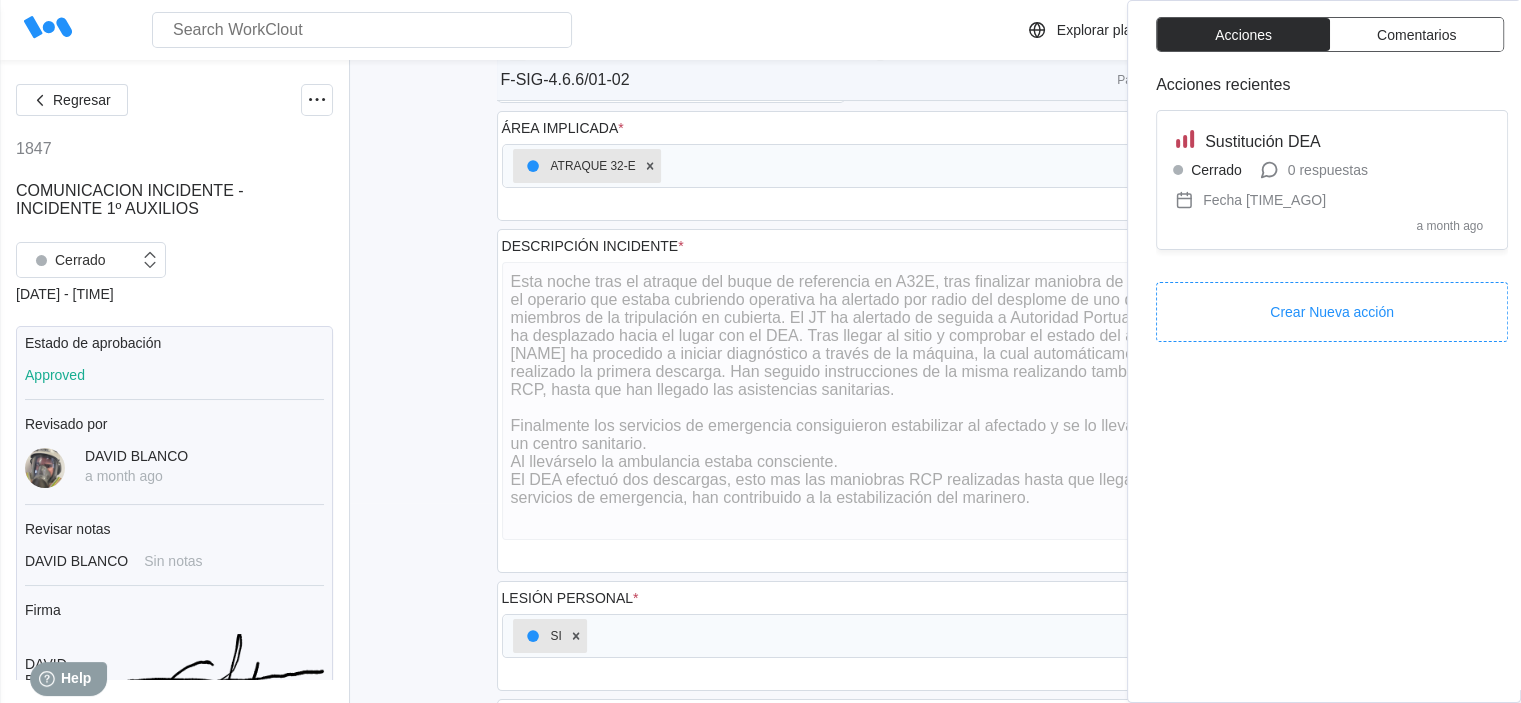 click on "Regresar 1847 COMUNICACION INCIDENTE - INCIDENTE 1º AUXILIOS   Cerrado [DATE] - [TIME] Estado de aprobación Approved Revisado por [NAME] [LAST] [TIME_AGO] Revisar notas [NAME] [LAST] Sin notas Firma [NAME] [LAST] Resumen de la inspección COMUNICACION INCIDENTE - INCIDENTE 1º AUXILIOS Asignado [NAME] [LAST] Mostrar detalles F-SIG-4.6.6/01-02 F-SIG-4.6.6/01-02 Página 1 INCIDENTE PRIMEROS AUXILIOS  FECHA * [DATE] Cargar imágenes o videos a este campo Arrastrar y soltar o  Cargar  or  Pick  from library. PERSONA QUE LO DETECTA *   [NAME] [LAST] Cargar imágenes o videos a este campo Arrastrar y soltar o  Cargar  or  Pick  from library. ÁREA IMPLICADA *   ATRAQUE 32-E Cargar imágenes o videos a este campo Arrastrar y soltar o  Cargar  or  Pick  from library. DESCRIPCIÓN INCIDENTE * x Cargar imágenes o videos a este campo Arrastrar y soltar o  Cargar  or  Pick  from library. LESIÓN PERSONAL *   SI Cargar imágenes o videos a este campo Arrastrar y soltar o  Cargar  or  Pick  from library. CAUSA RAIZ" at bounding box center [760, 738] 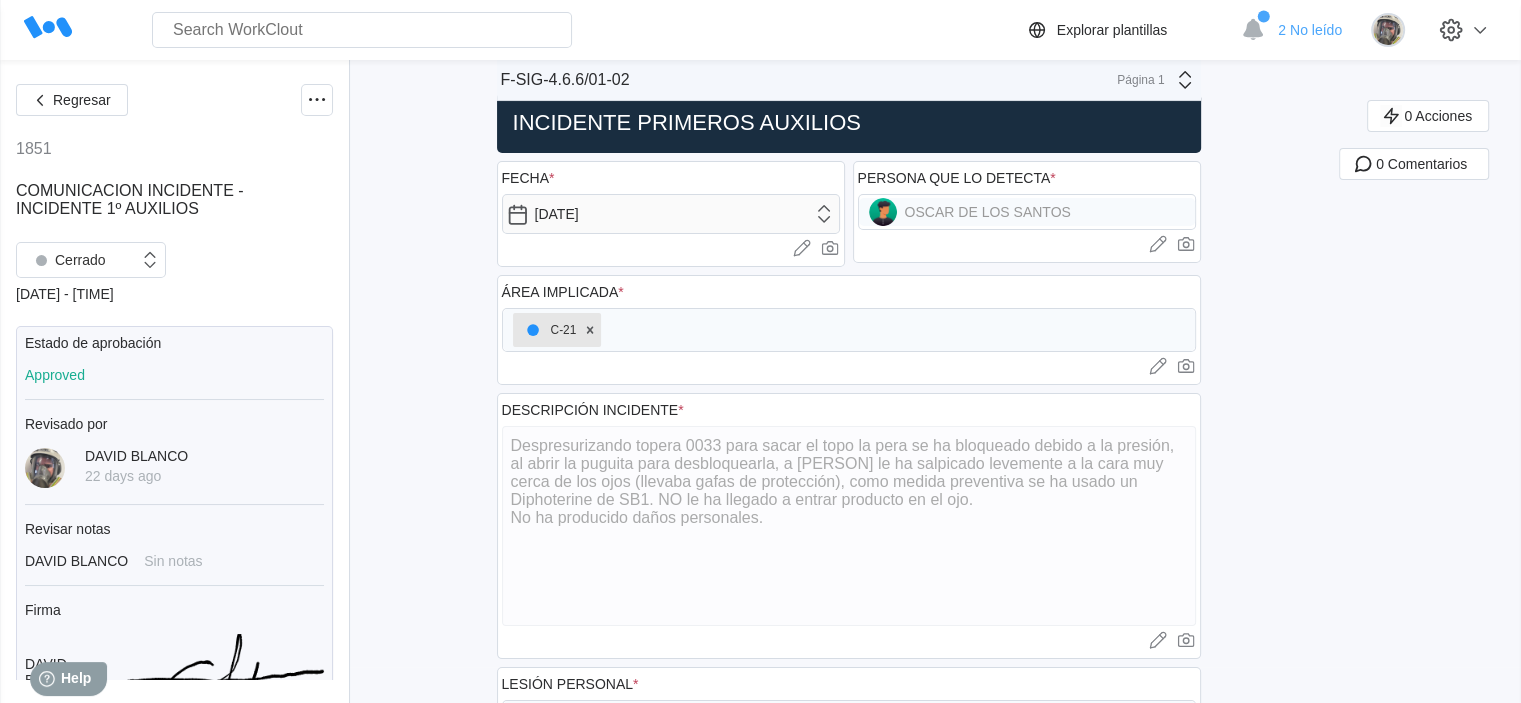 scroll, scrollTop: 0, scrollLeft: 0, axis: both 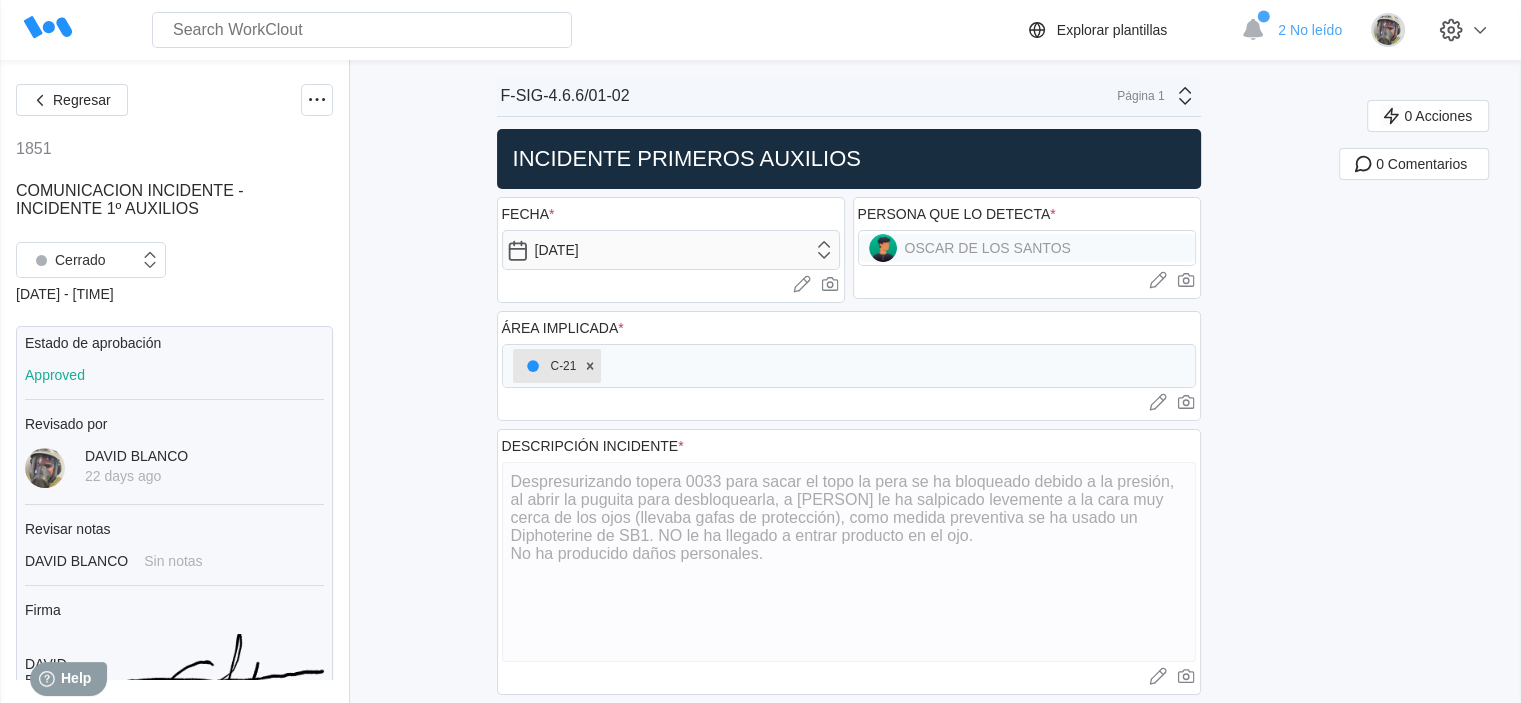 drag, startPoint x: 420, startPoint y: 164, endPoint x: 382, endPoint y: 163, distance: 38.013157 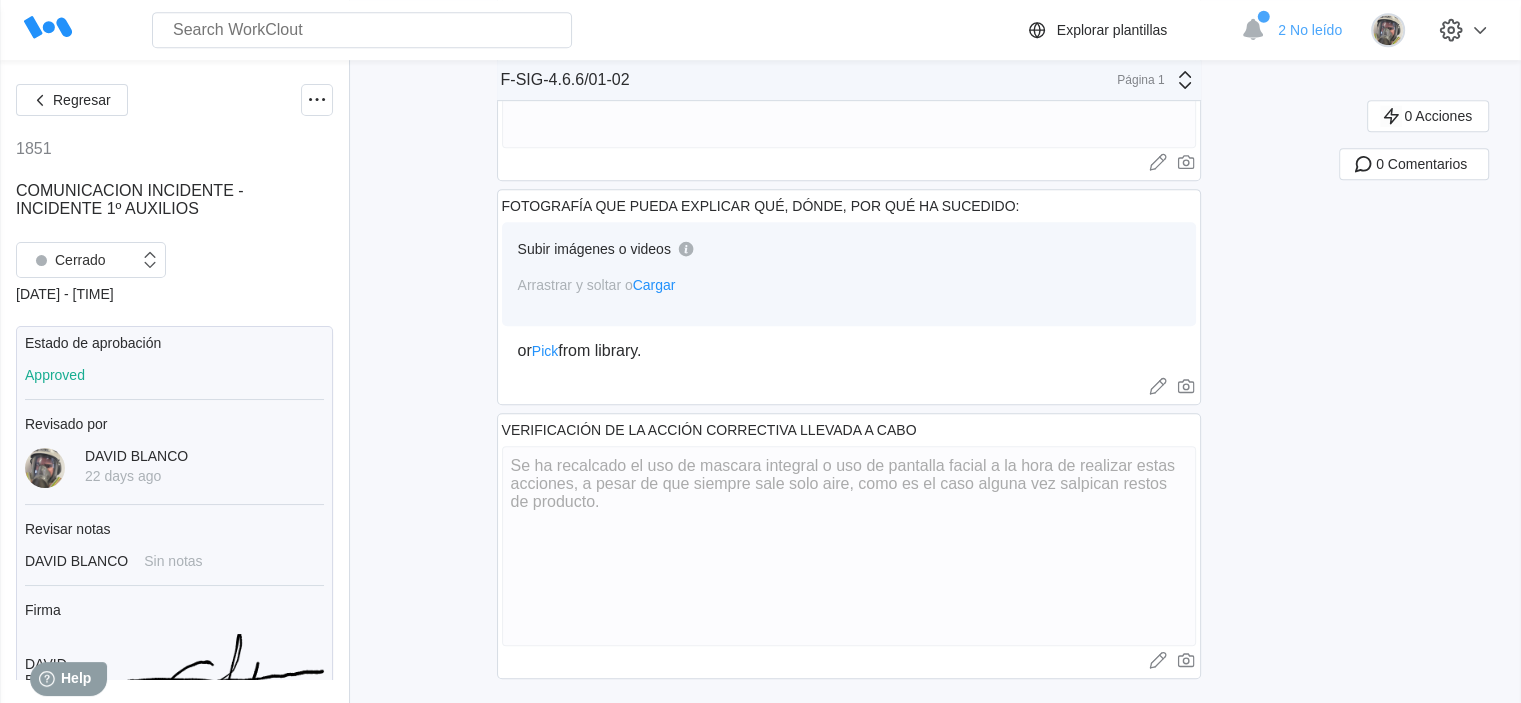 scroll, scrollTop: 1037, scrollLeft: 0, axis: vertical 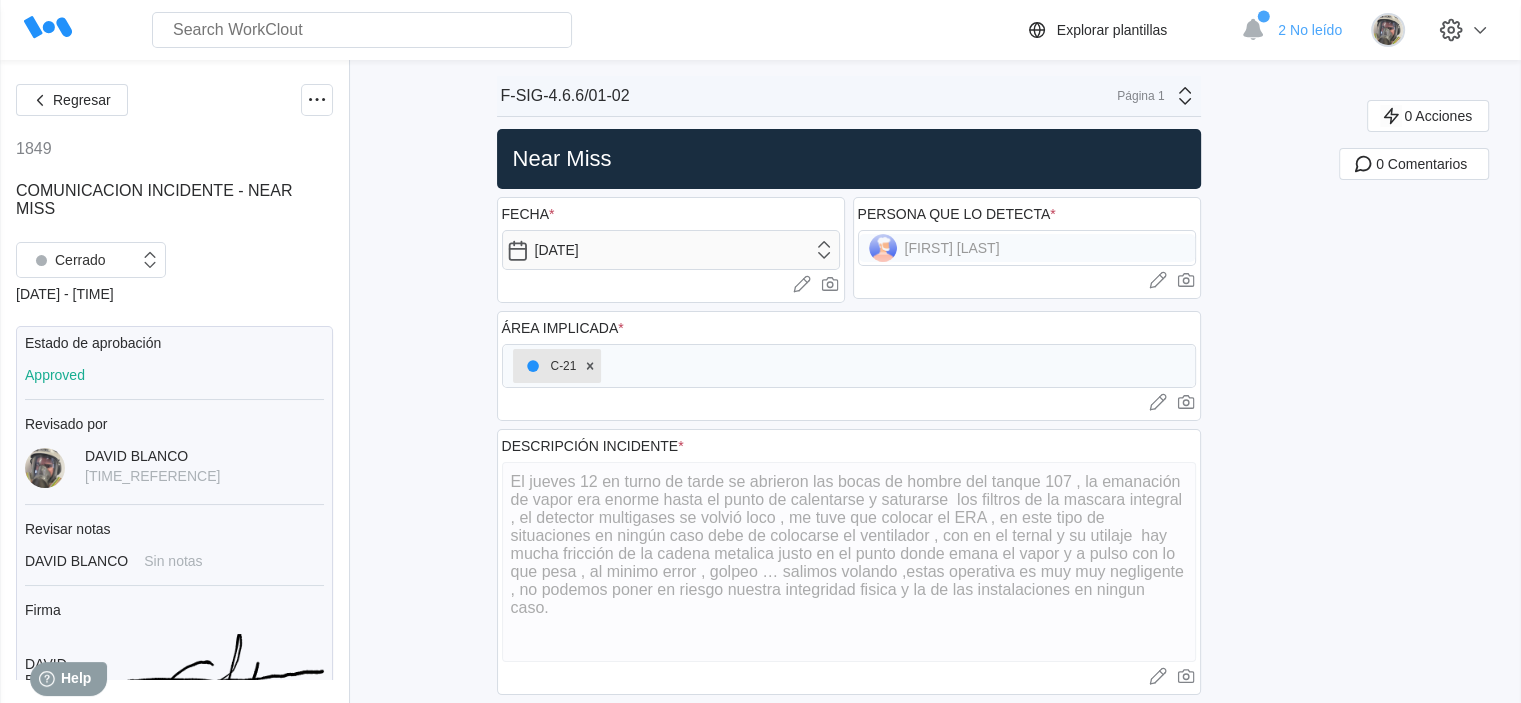 click on "Regresar 1849 COMUNICACION INCIDENTE - NEAR MISS Cerrado [DATE] - [TIME] Estado de aprobación Approved Revisado por [FIRST] [LAST] [TIME_REFERENCE] Revisar notas [FIRST] [LAST] Sin notas Firma [FIRST] [LAST] Resumen de la inspección COMUNICACION INCIDENTE - NEAR MISS Asignado [FIRST] [LAST] Mostrar detalles F-SIG-4.6.6/01-02 F-SIG-4.6.6/01-02 Página 1 Near Miss FECHA * [DATE] Cargar imágenes o videos a este campo Arrastrar y soltar o Cargar or Pick from library. PERSONA QUE LO DETECTA * [FIRST] [LAST] Cargar imágenes o videos a este campo Arrastrar y soltar o Cargar or Pick from library. ÁREA IMPLICADA * C-21 Cargar imágenes o videos a este campo Arrastrar y soltar o Cargar or Pick from library. DESCRIPCIÓN INCIDENTE * x Cargar imágenes o videos a este campo Arrastrar y soltar o Cargar or Pick from library. CAUSA RAIZ * CONDUCTA (ACTUACIONES INSEGURAS, DESMOTIVACIÓN, MALA ACTITUD...) ORGANIZACIÓN INADECUADA DEL TRABAJO (TURNOS, TIEMPO, CARGAS DE TRABAJO...) Cargar or x" at bounding box center [760, 935] 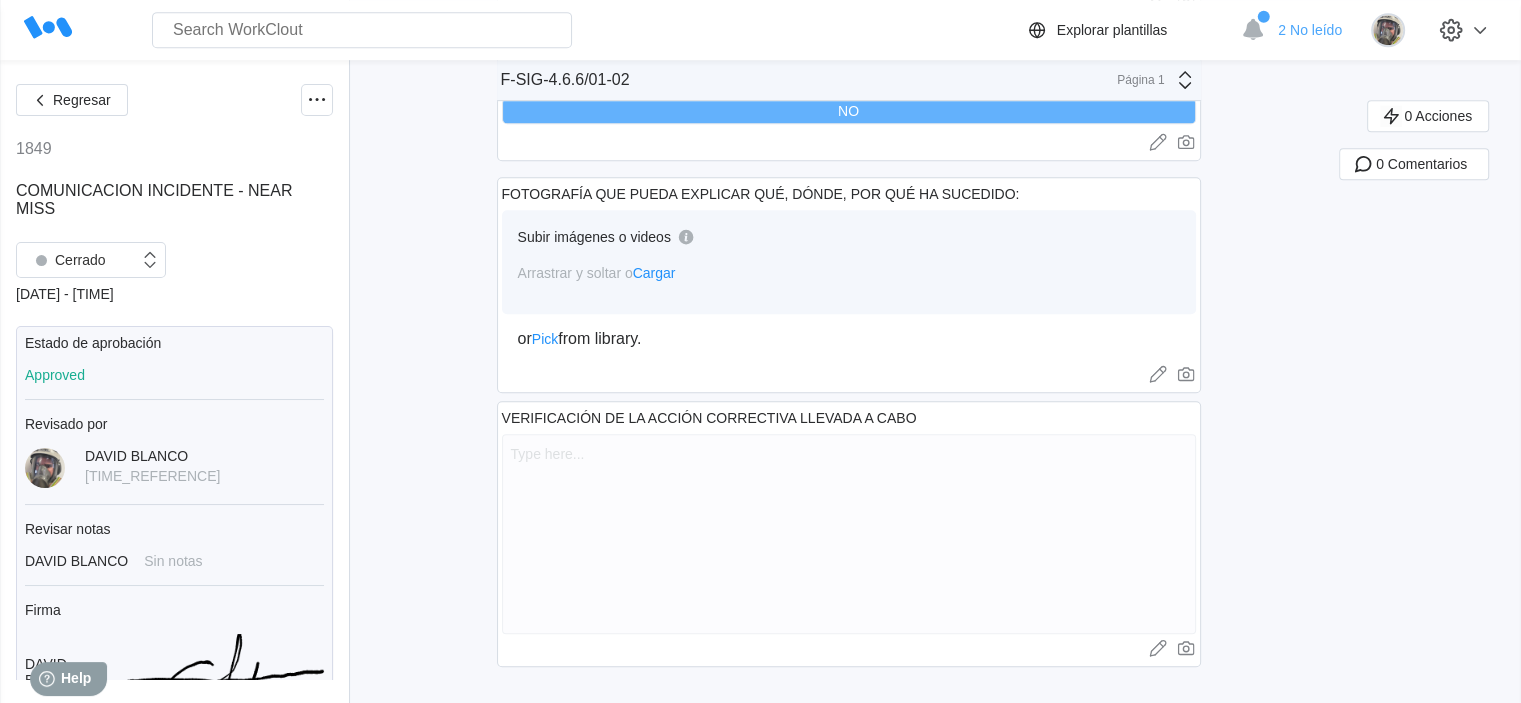 scroll, scrollTop: 1109, scrollLeft: 0, axis: vertical 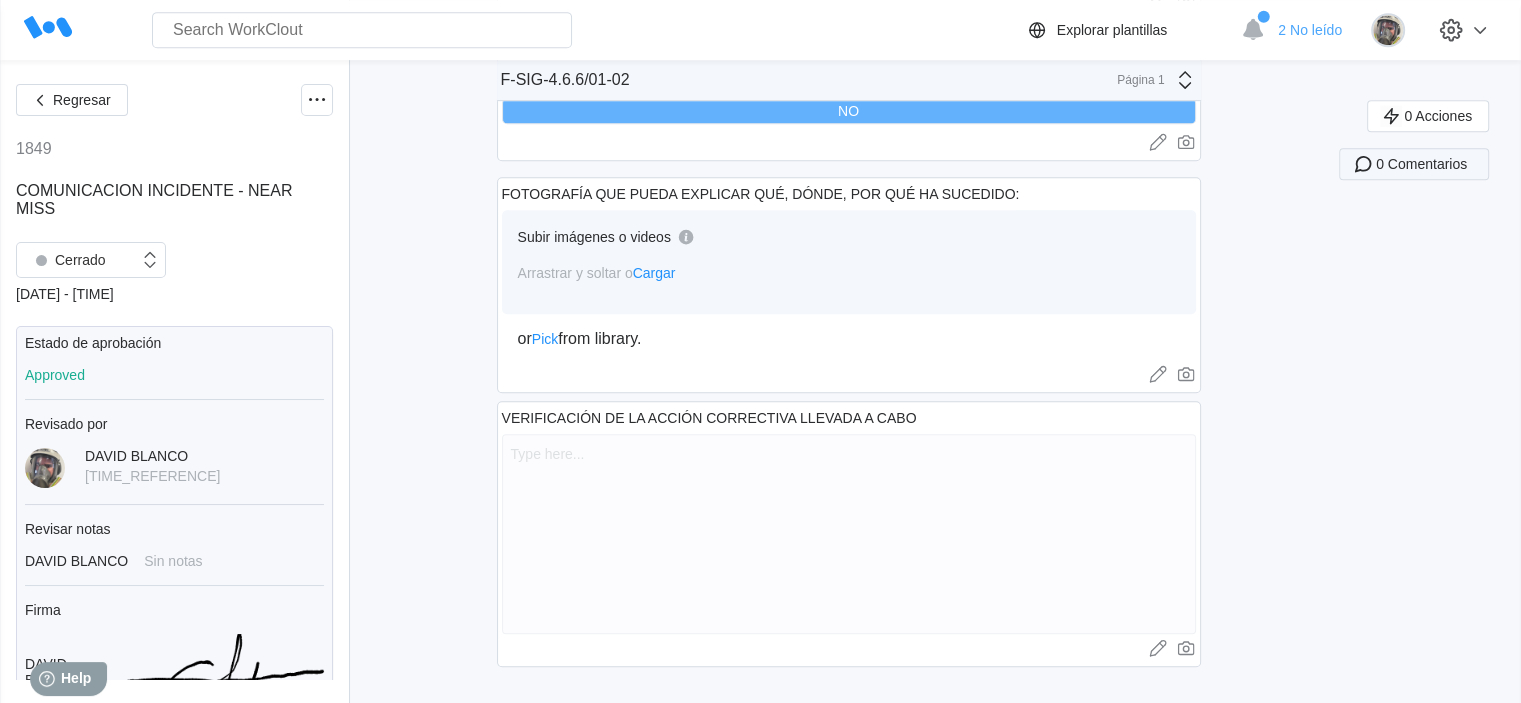 click on "0 Comentarios" at bounding box center [1414, 164] 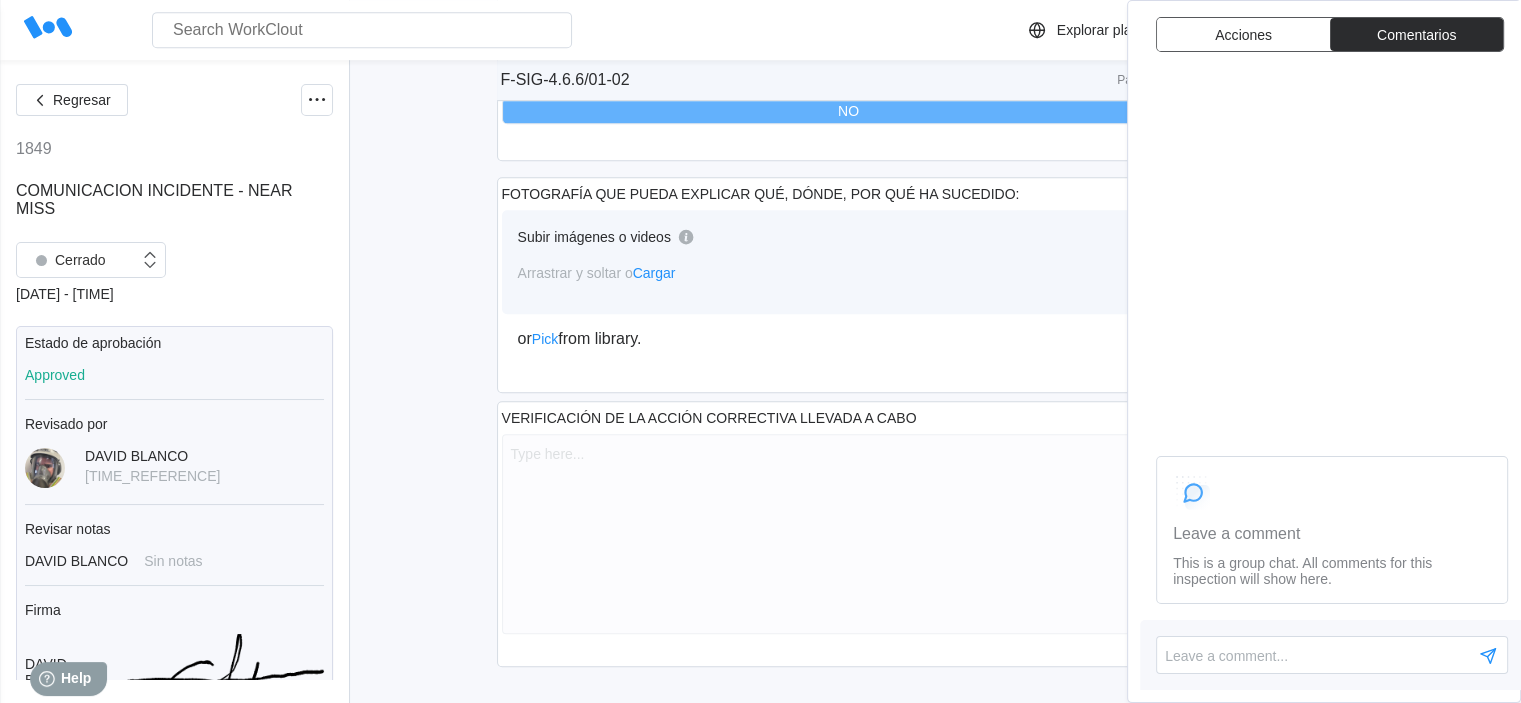 click on "Regresar 1849 COMUNICACION INCIDENTE - NEAR MISS   Cerrado 06/17/25 - 2:46 pm Estado de aprobación Approved Revisado por DAVID BLANCO 24 days ago Revisar notas DAVID BLANCO Sin notas Firma DAVID BLANCO Resumen de la inspección COMUNICACION INCIDENTE - NEAR MISS Asignado JUANMA PULPILLO Mostrar detalles F-SIG-4.6.6/01-02 F-SIG-4.6.6/01-02 Página 1 Near Miss  FECHA * 06/12/2025 Cargar imágenes o videos a este campo Arrastrar y soltar o  Cargar  or  Pick  from library. PERSONA QUE LO DETECTA *   JUANMA PULPILLO Cargar imágenes o videos a este campo Arrastrar y soltar o  Cargar  or  Pick  from library. ÁREA IMPLICADA *   C-21 Cargar imágenes o videos a este campo Arrastrar y soltar o  Cargar  or  Pick  from library. DESCRIPCIÓN INCIDENTE * x Cargar imágenes o videos a este campo Arrastrar y soltar o  Cargar  or  Pick  from library. CAUSA RAIZ  *   CONDUCTA (ACTUACIONES INSEGURAS, DESMOTIVACIÓN, MALA ACTITUD...)   ORGANIZACIÓN INADECUADA DEL TRABAJO (TURNOS, TIEMPO, CARGAS DE TRABAJO...) Cargar  or  x *" at bounding box center [760, -173] 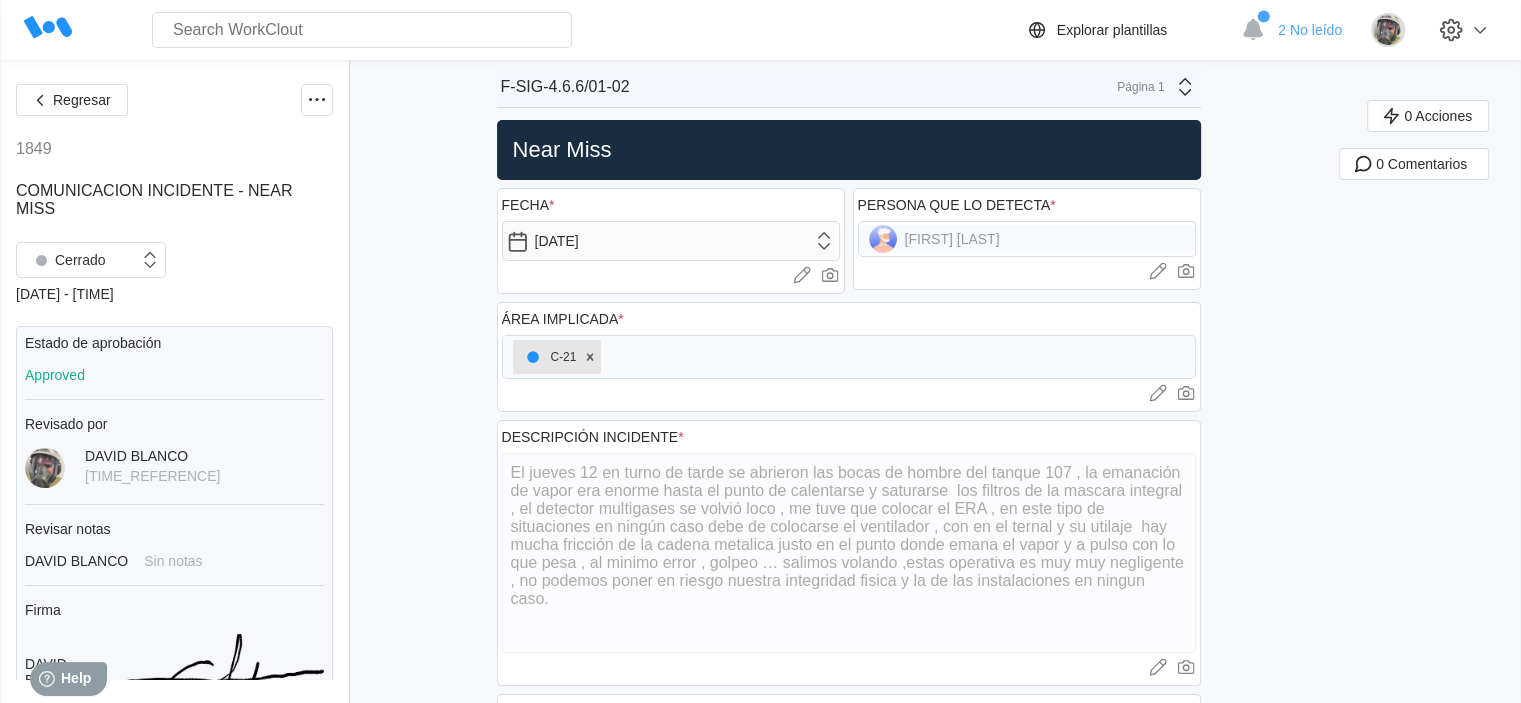 scroll, scrollTop: 0, scrollLeft: 0, axis: both 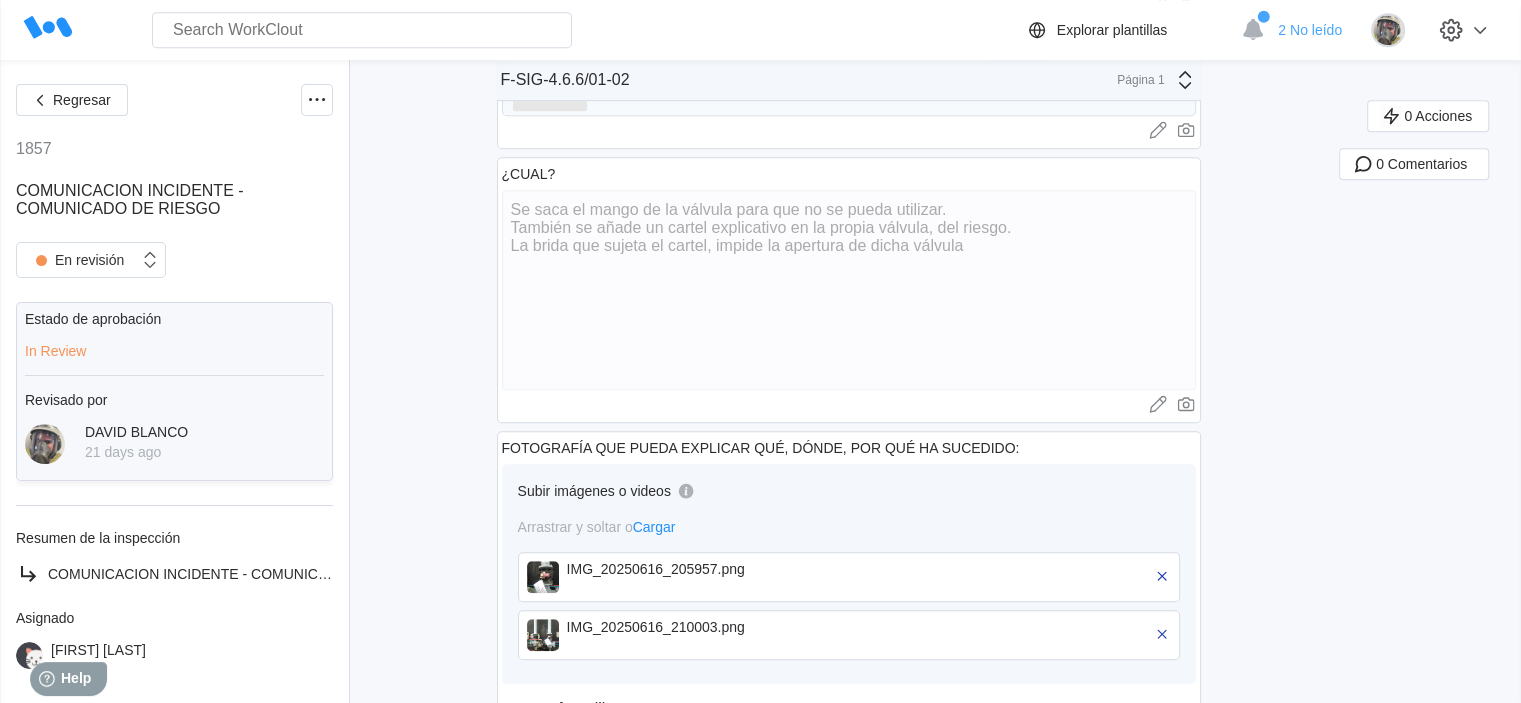 click at bounding box center [543, 577] 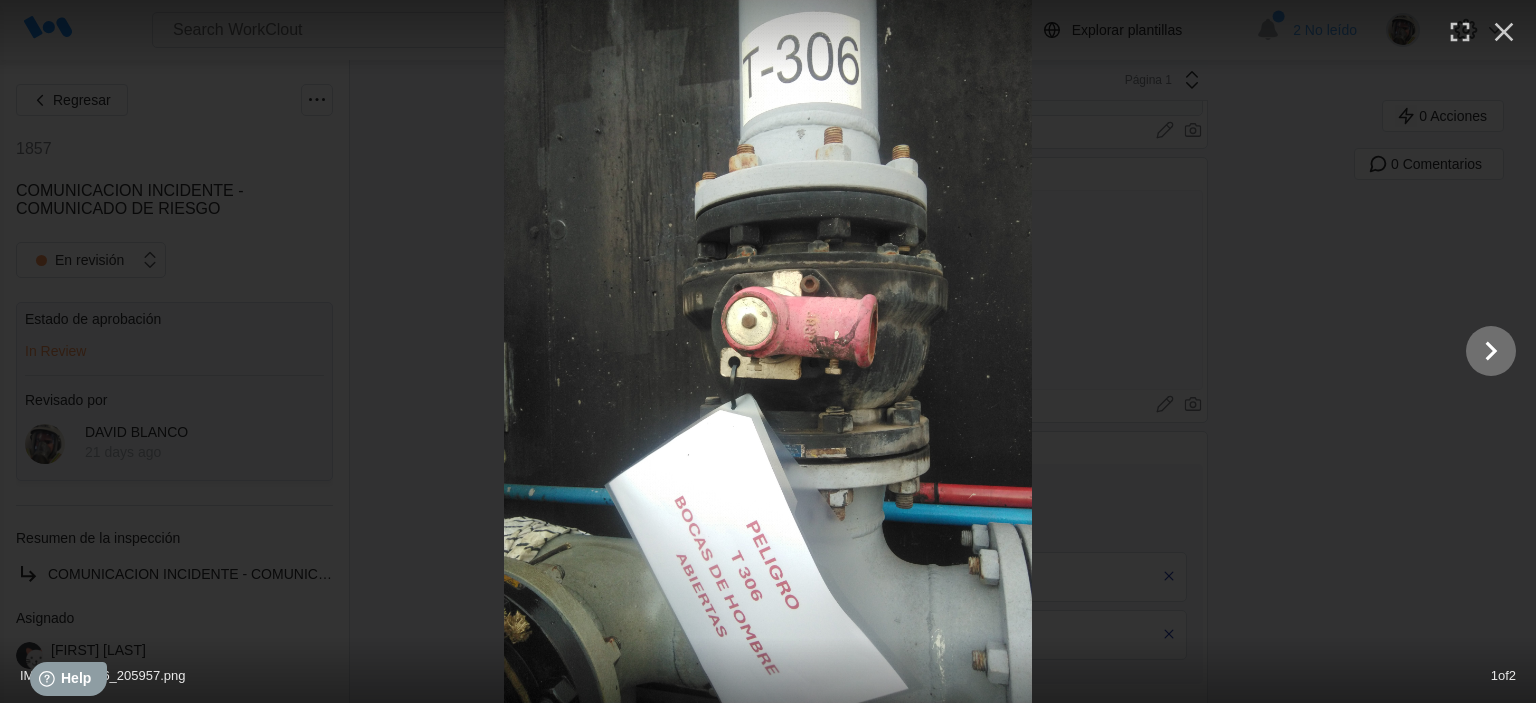 click at bounding box center [1491, 351] 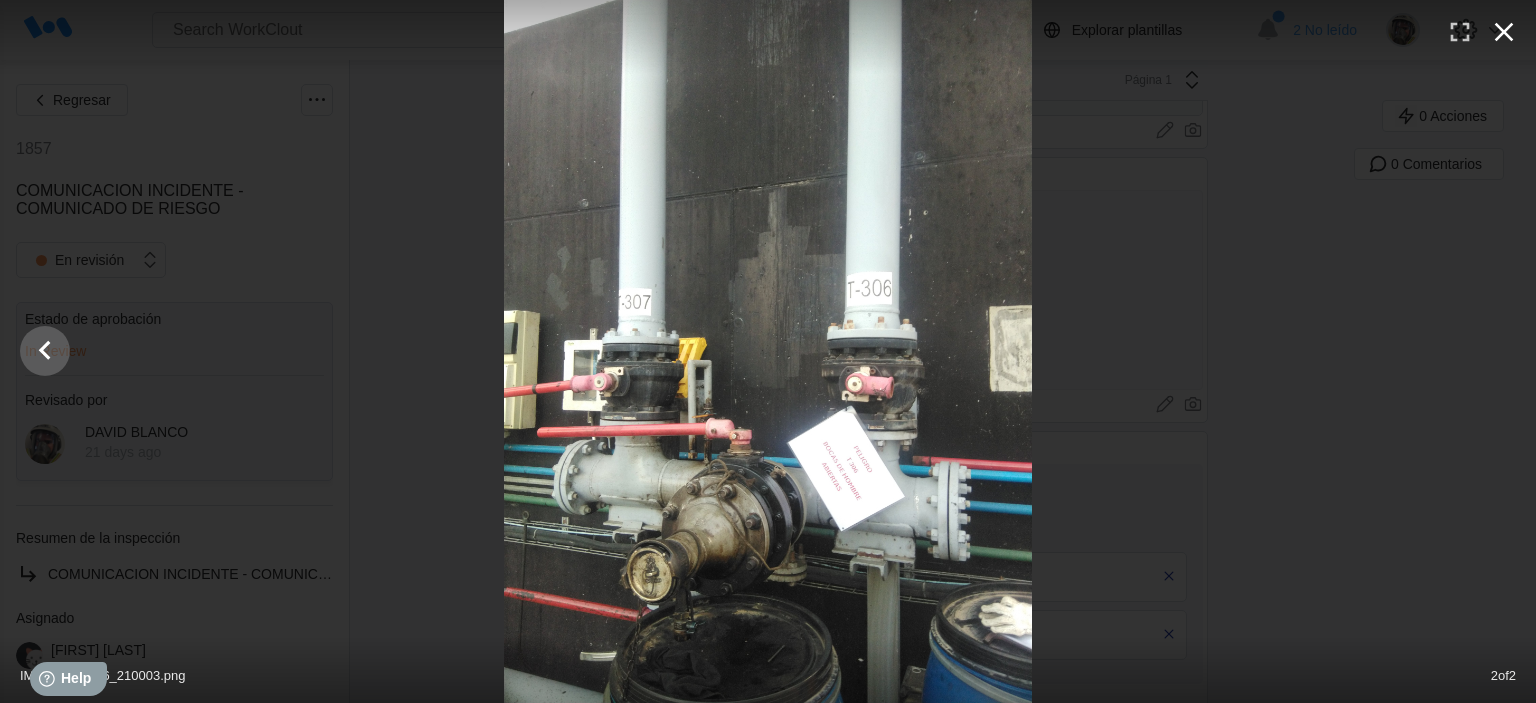 click at bounding box center (1504, 32) 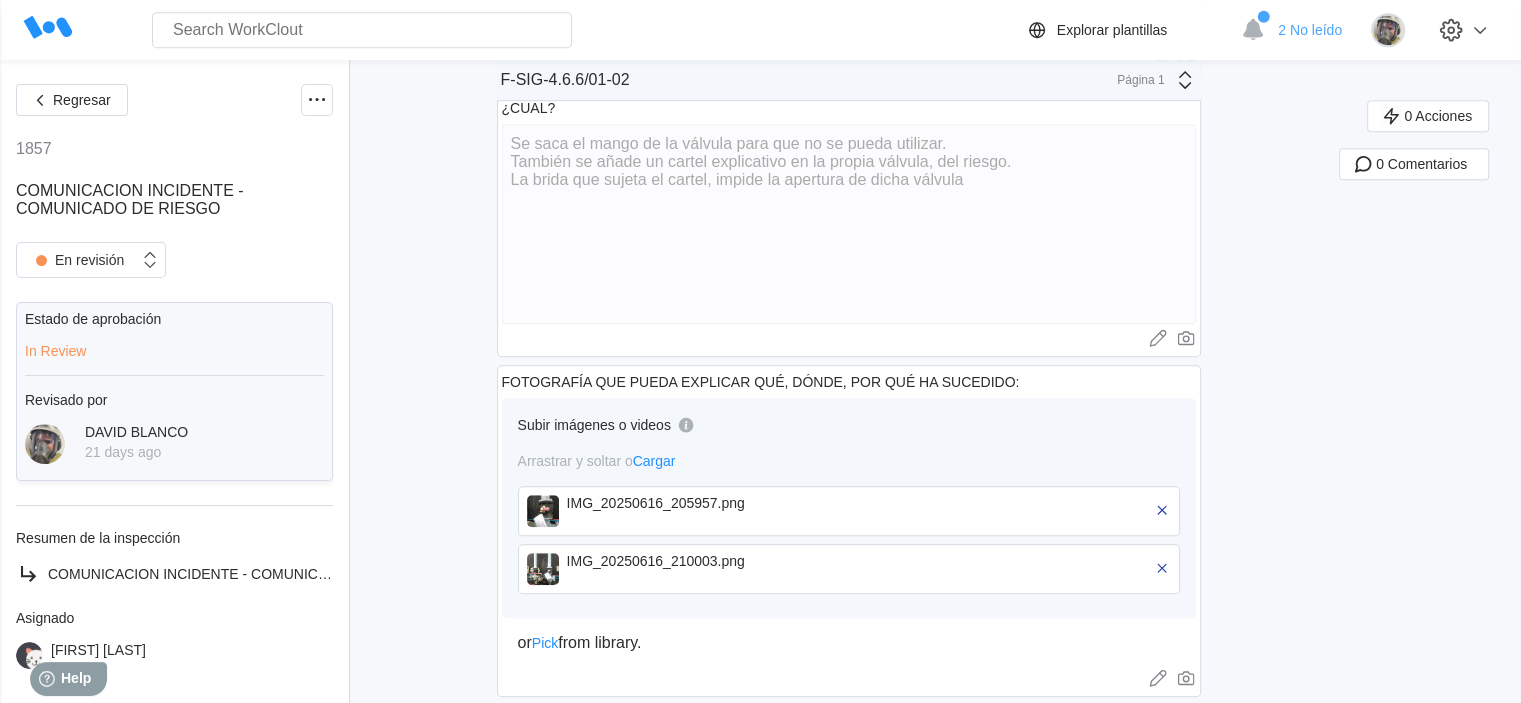 scroll, scrollTop: 1196, scrollLeft: 0, axis: vertical 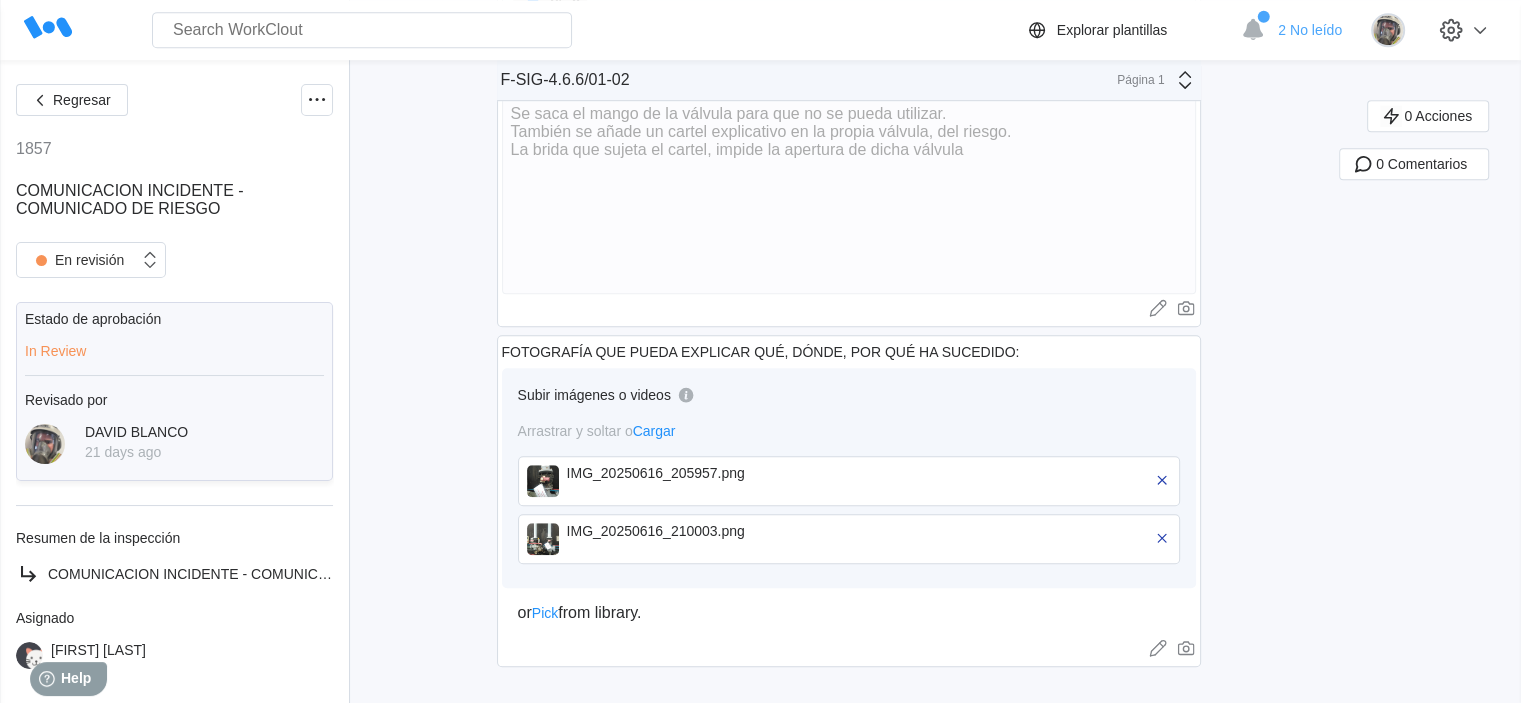 click on "Regresar 1857 COMUNICACION INCIDENTE - COMUNICADO DE RIESGO   En revisión Estado de aprobación In Review Revisado por DAVID BLANCO 21 days ago Resumen de la inspección COMUNICACION INCIDENTE - COMUNICADO DE RIESGO Asignado CESAR HORCAJO Mostrar detalles F-SIG-4.6.6/01-02 F-SIG-4.6.6/01-02 Página 1 Comunicado de Riesgo  FECHA * 06/16/2025 Cargar imágenes o videos a este campo Arrastrar y soltar o  Cargar  or  Pick  from library. PERSONA QUE LO DETECTA *   CESAR HORCAJO Cargar imágenes o videos a este campo Arrastrar y soltar o  Cargar  or  Pick  from library. ÁREA IMPLICADA *   E-11 Cargar imágenes o videos a este campo Arrastrar y soltar o  Cargar  or  Pick  from library. DESCRIPCIÓN INCIDENTE * Se detecta en E 11, posible riesgo.
Tanque 306, tiene las bocas de hombre abiertas.
Por otro lado la válvula de la "Y" que va hacia tanques 306 no estaba bloqueada.
Con el riesgo de si hay un error/confusión al abrir dicha válvula, cabría la posibilidad que saliese producto por las bocas de hombre
x  or" at bounding box center [760, -217] 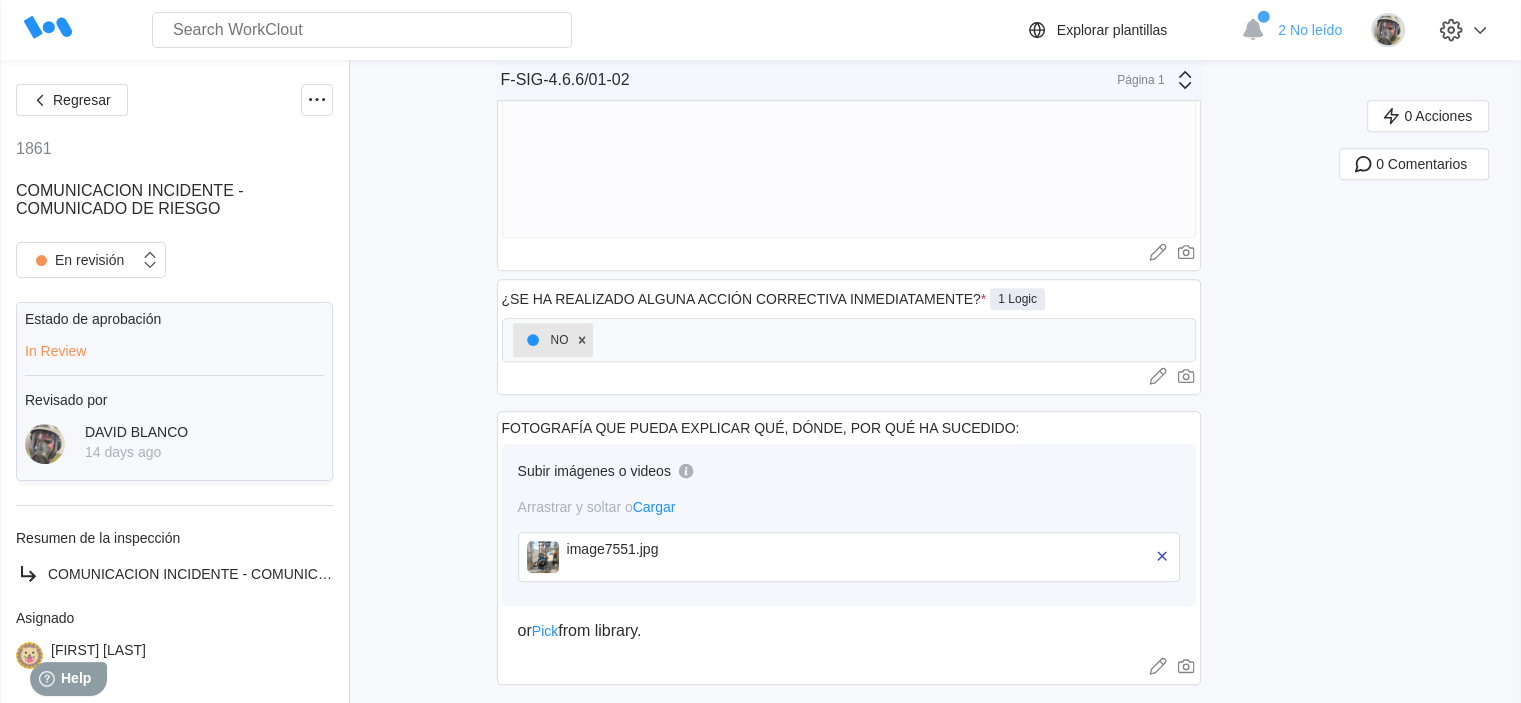 scroll, scrollTop: 872, scrollLeft: 0, axis: vertical 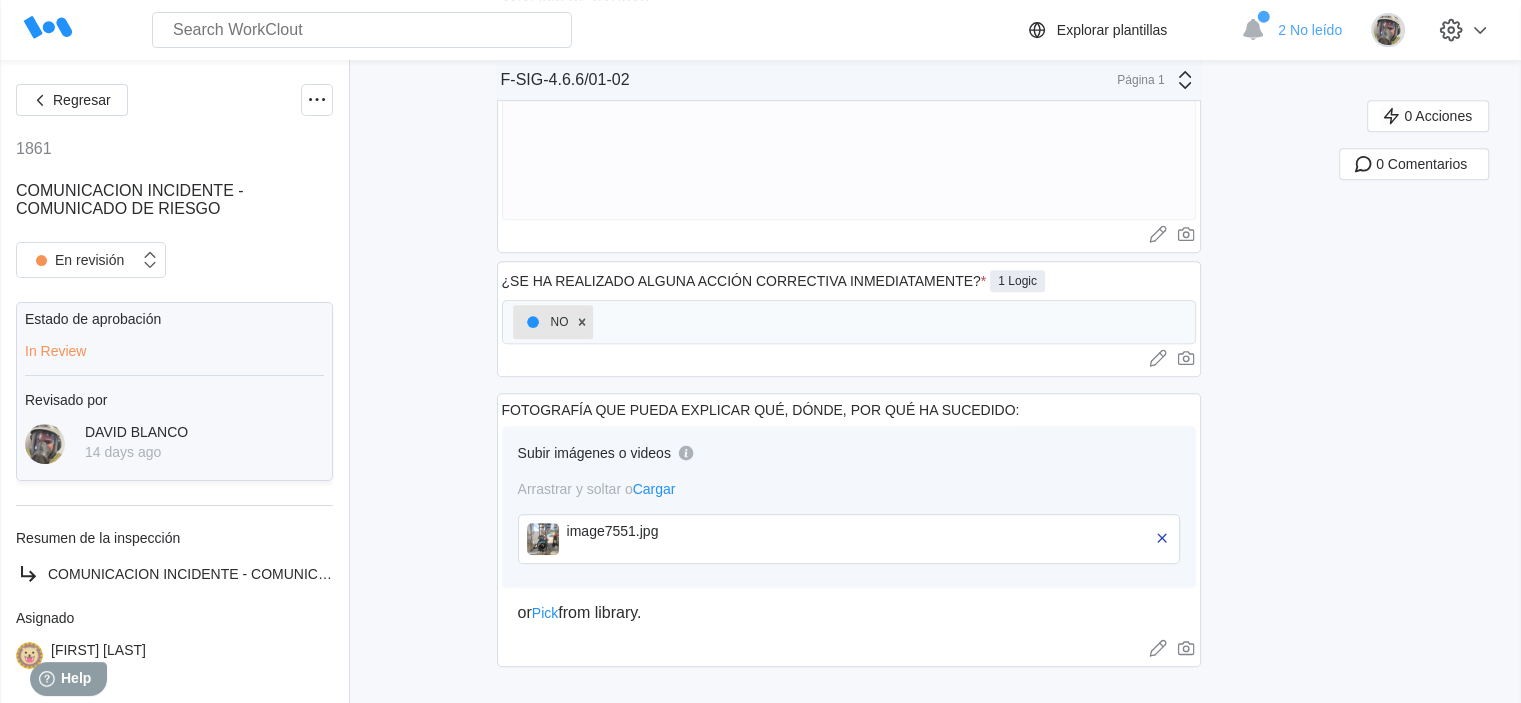 click at bounding box center (543, 539) 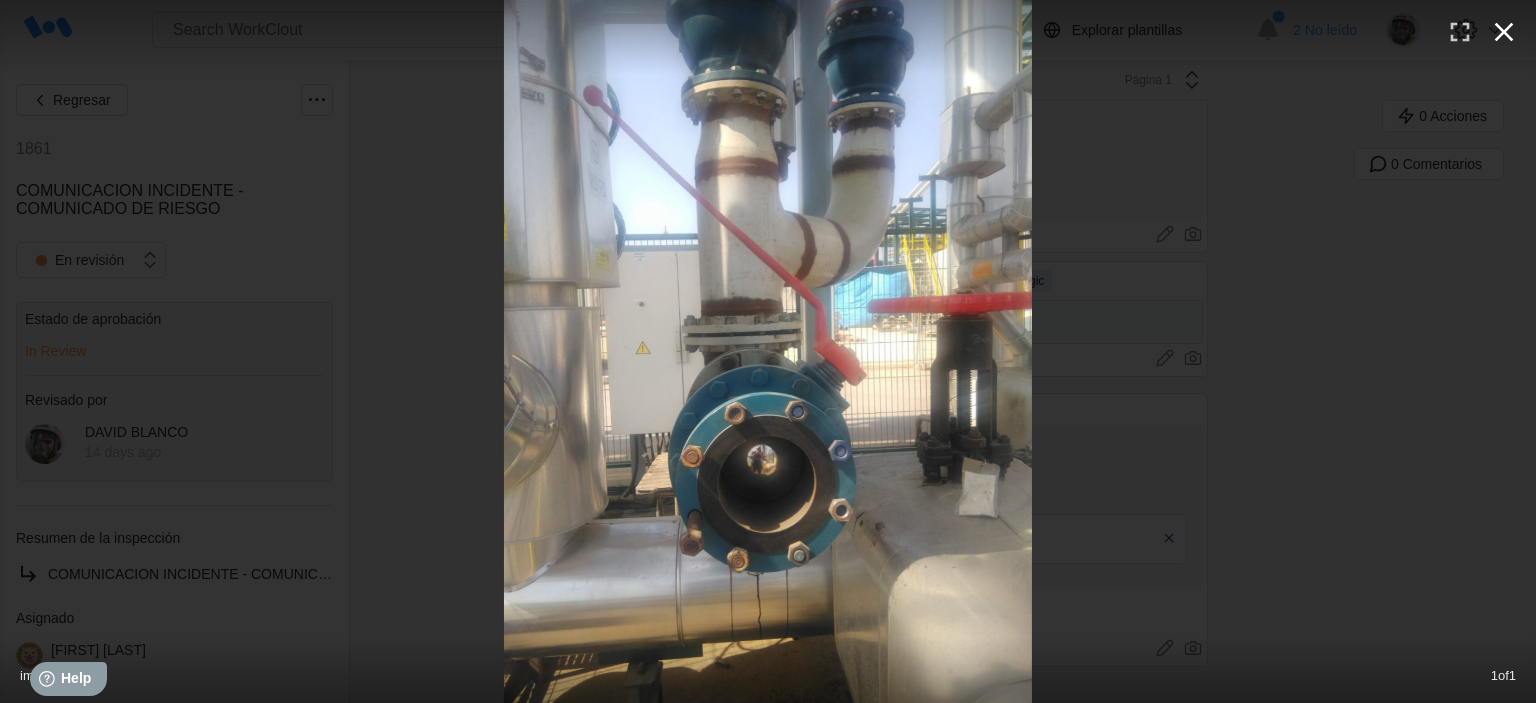 click at bounding box center (1504, 32) 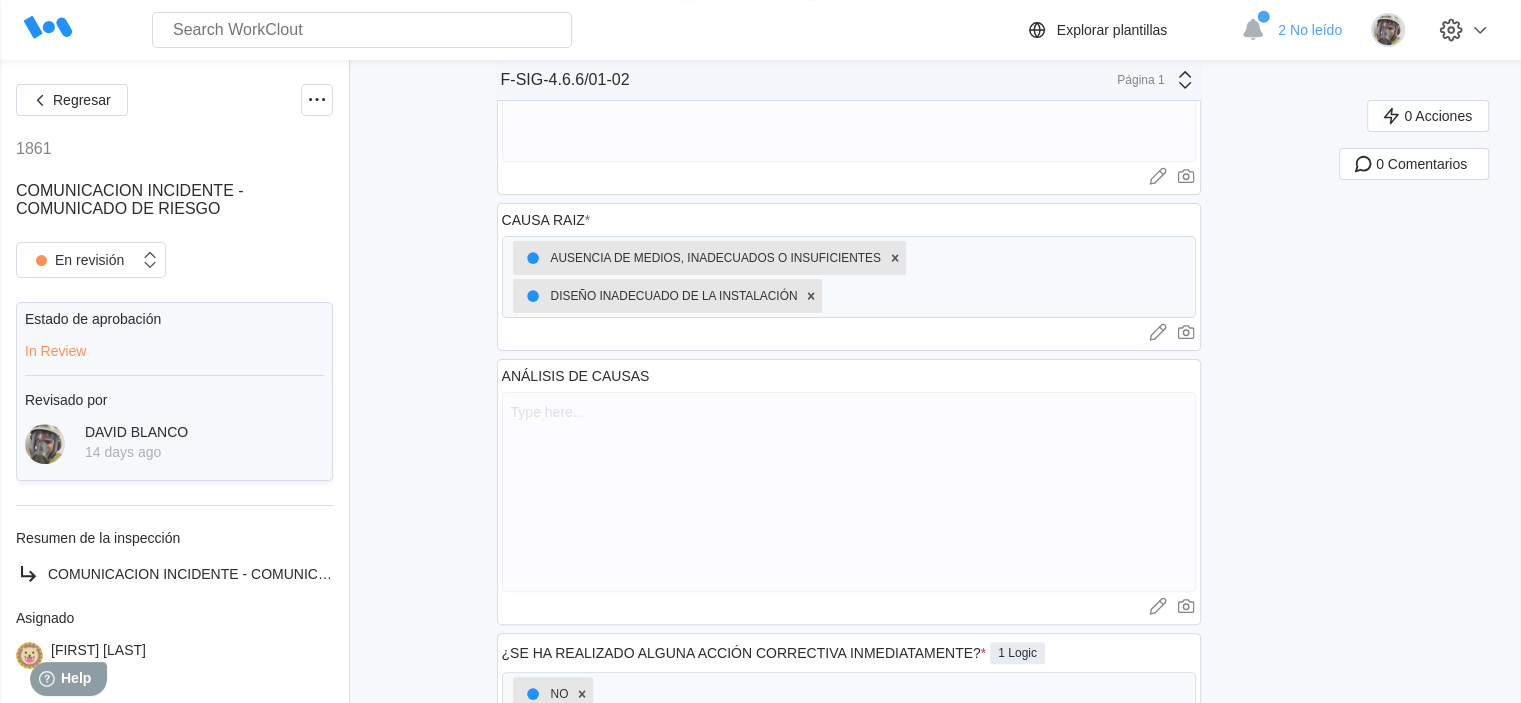 scroll, scrollTop: 872, scrollLeft: 0, axis: vertical 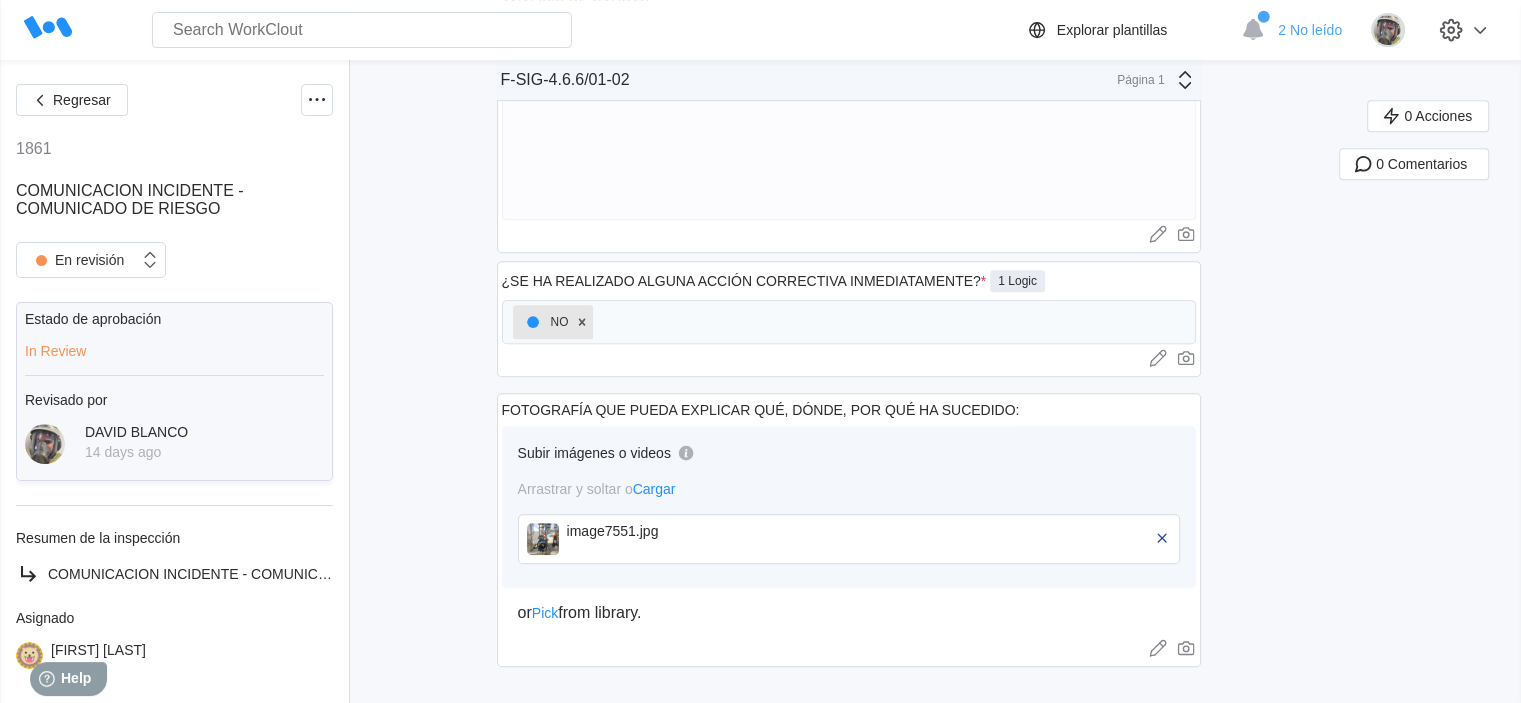 click at bounding box center [543, 539] 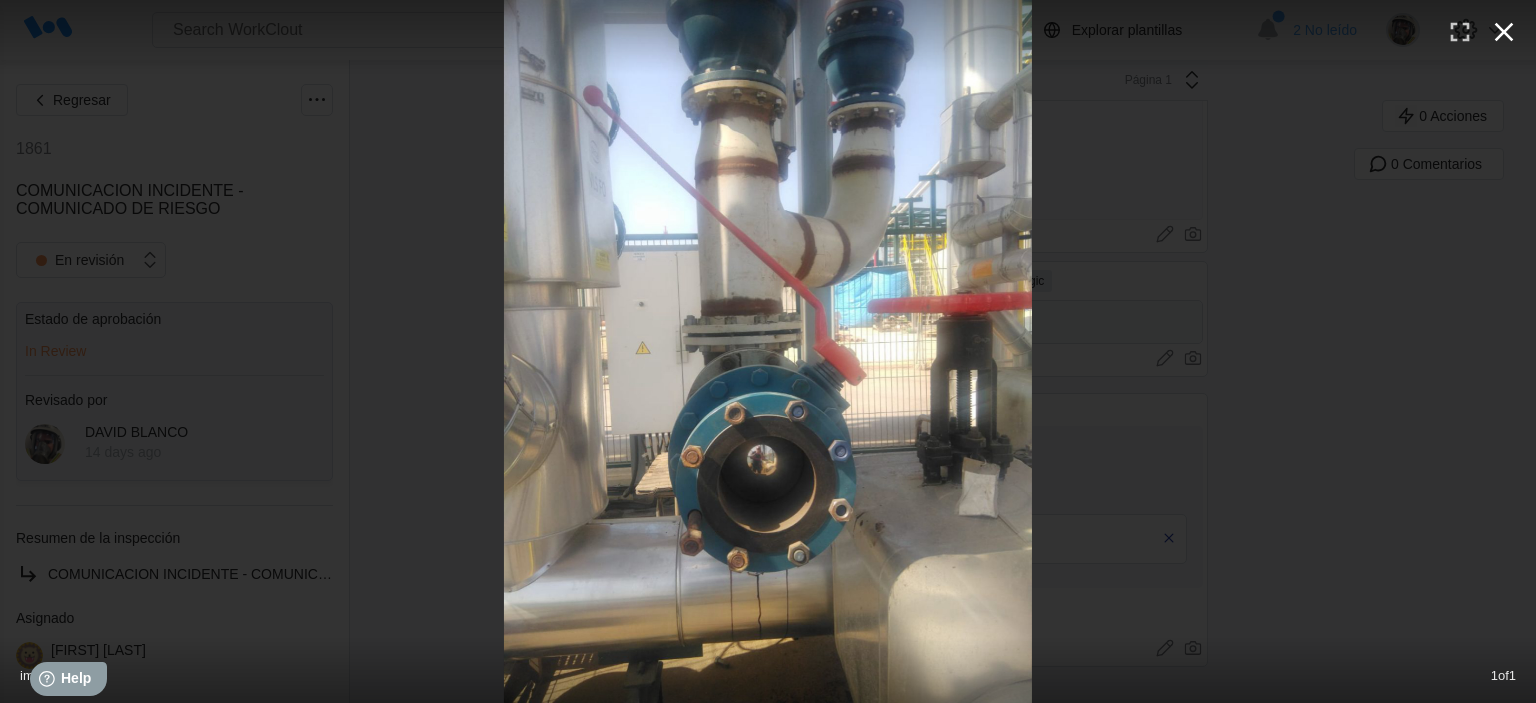 click at bounding box center [1504, 32] 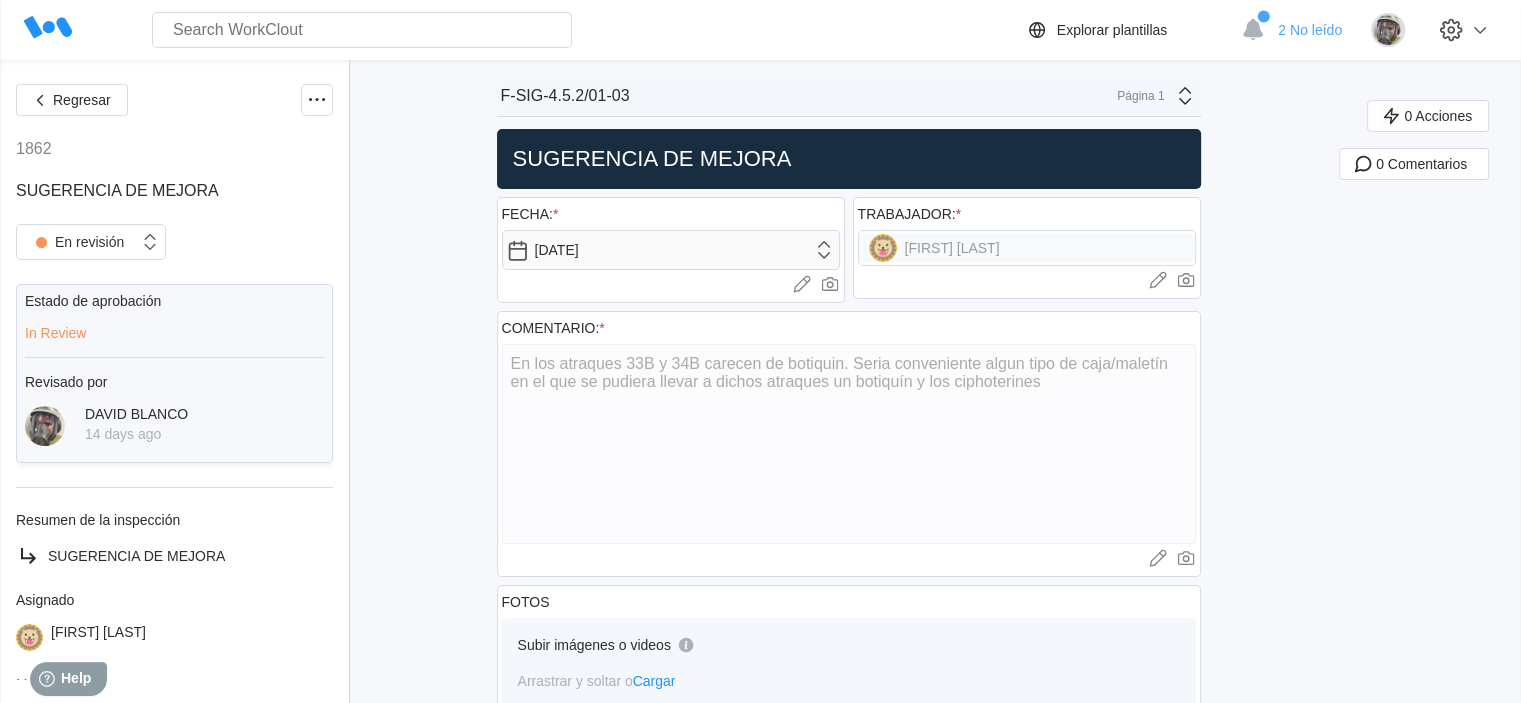scroll, scrollTop: 0, scrollLeft: 0, axis: both 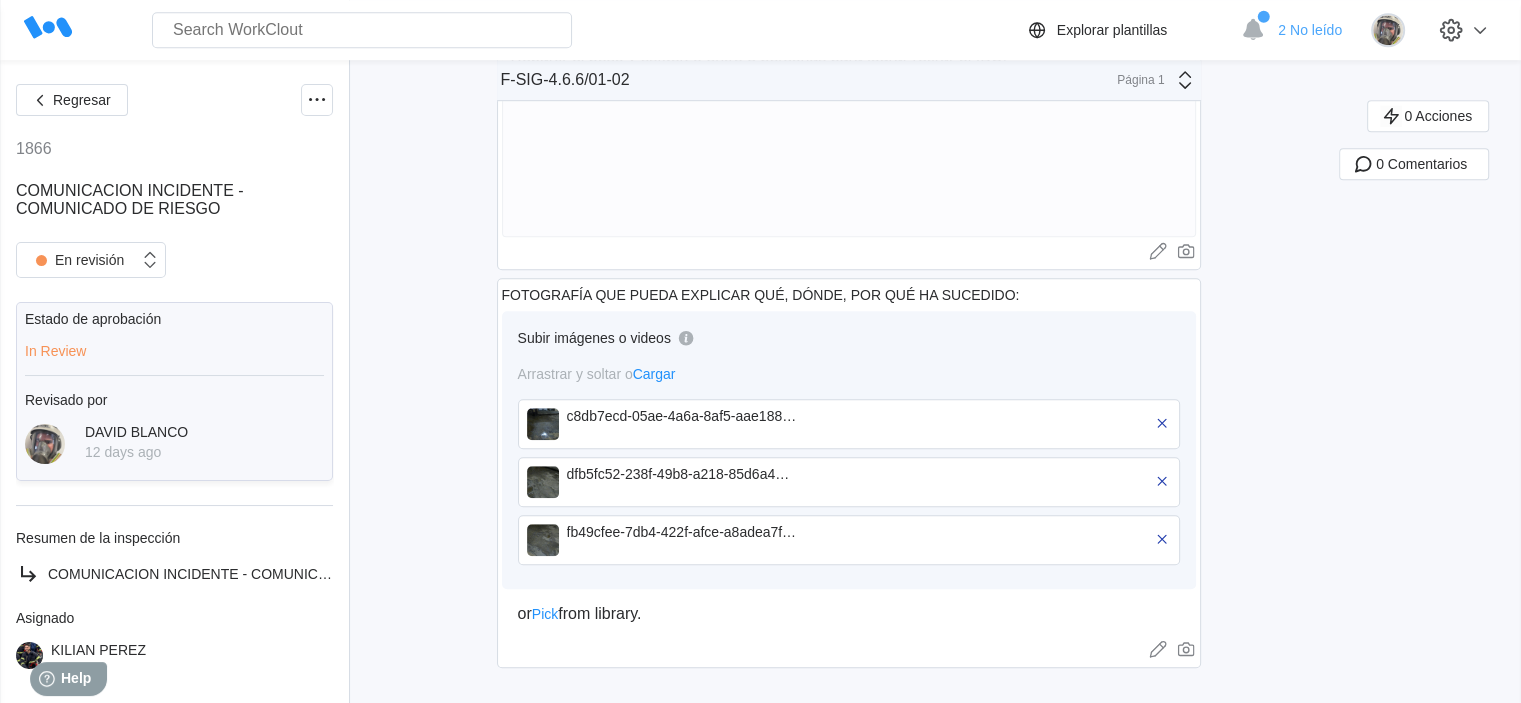 click at bounding box center (543, 424) 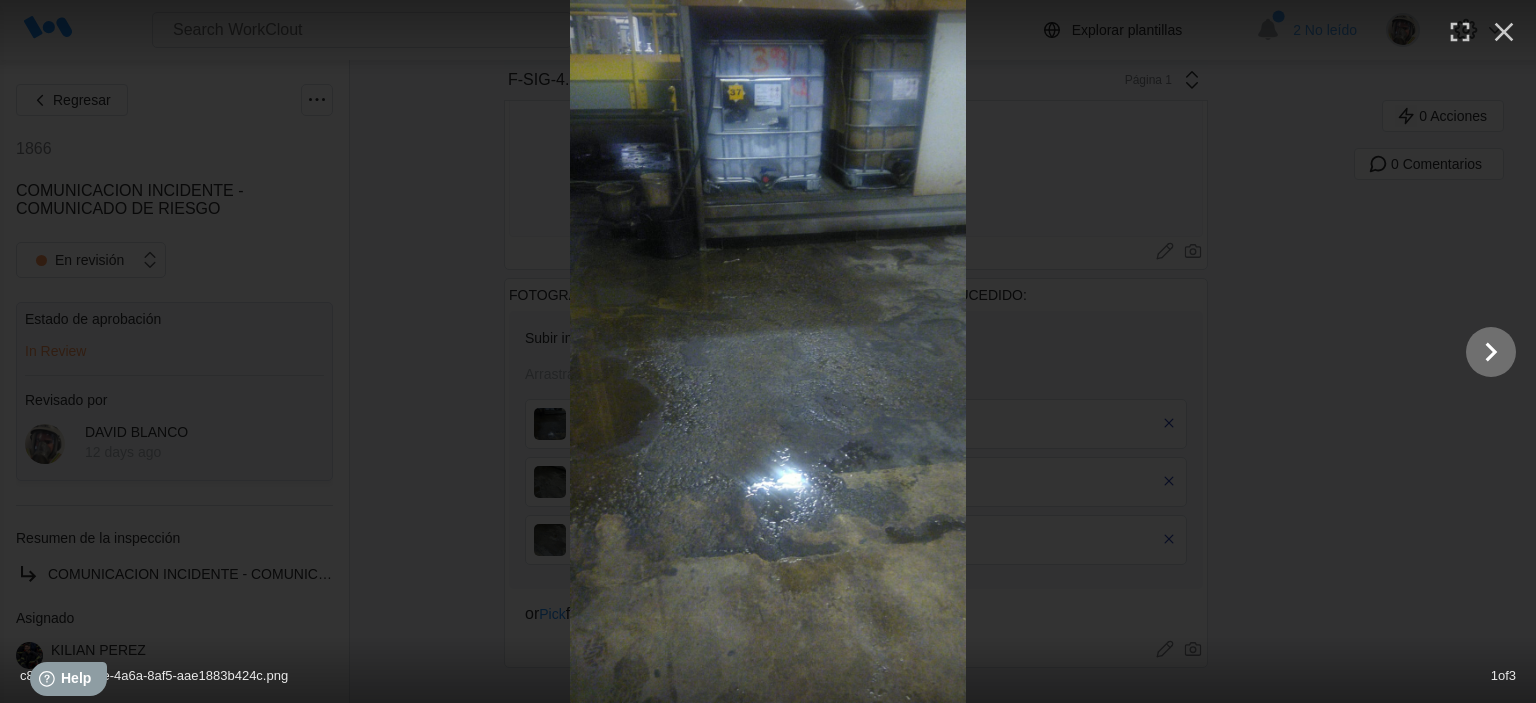 click at bounding box center [1491, 352] 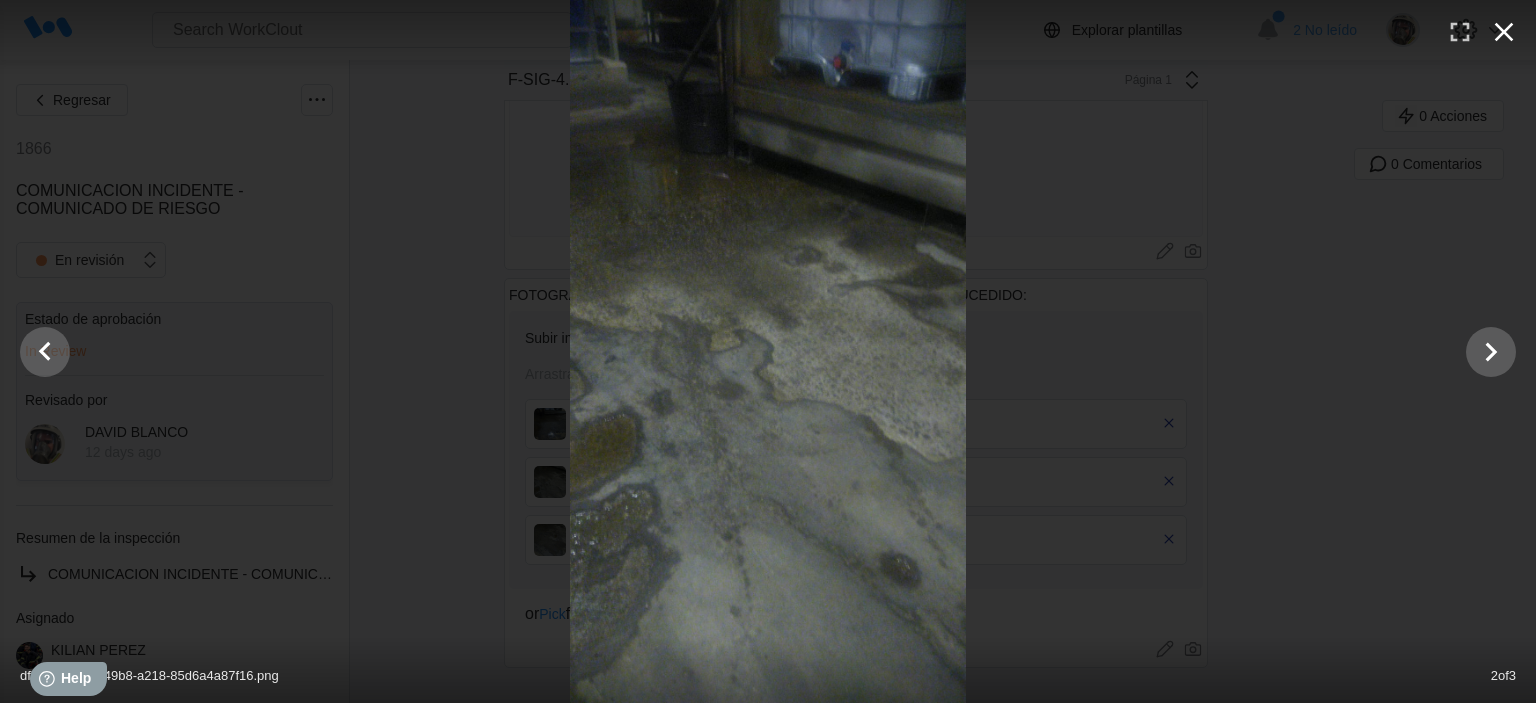 click at bounding box center [1504, 32] 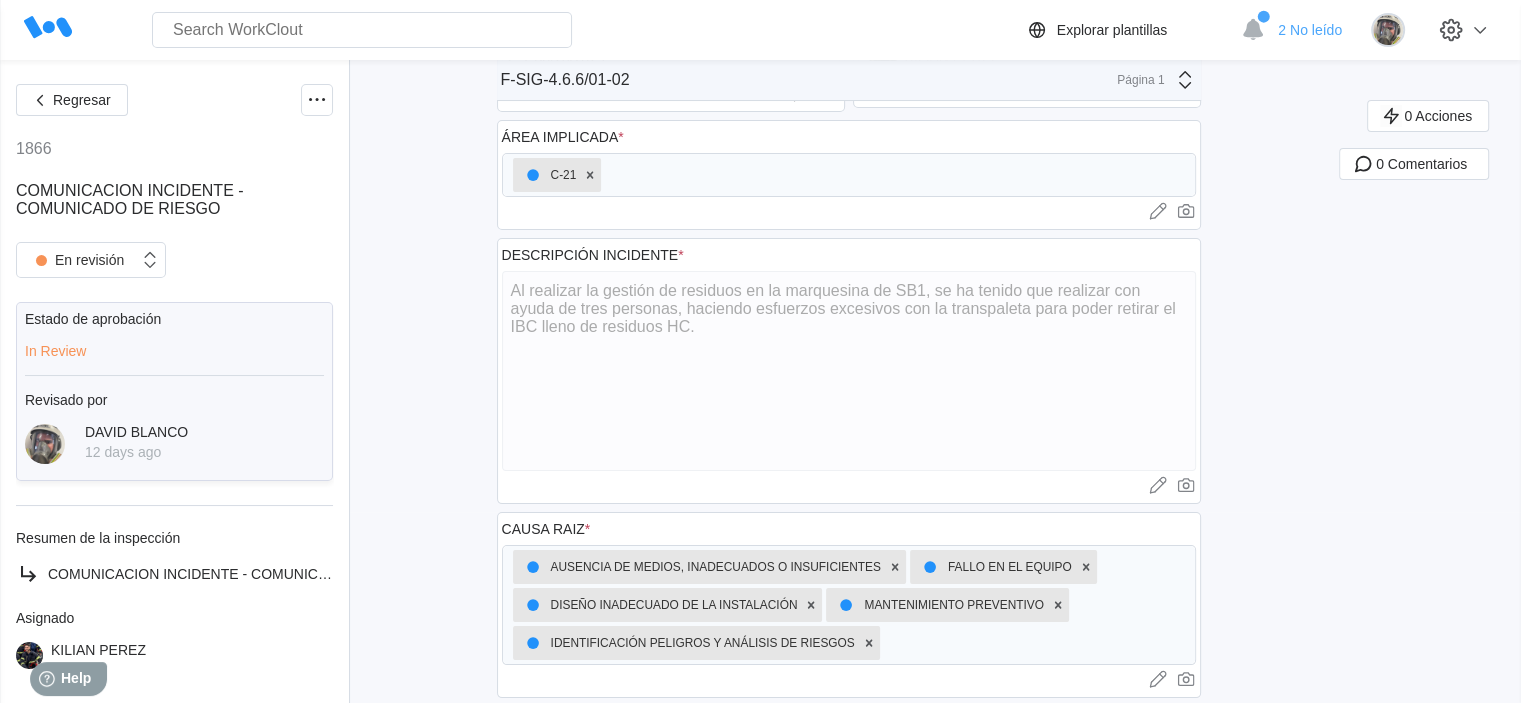 scroll, scrollTop: 0, scrollLeft: 0, axis: both 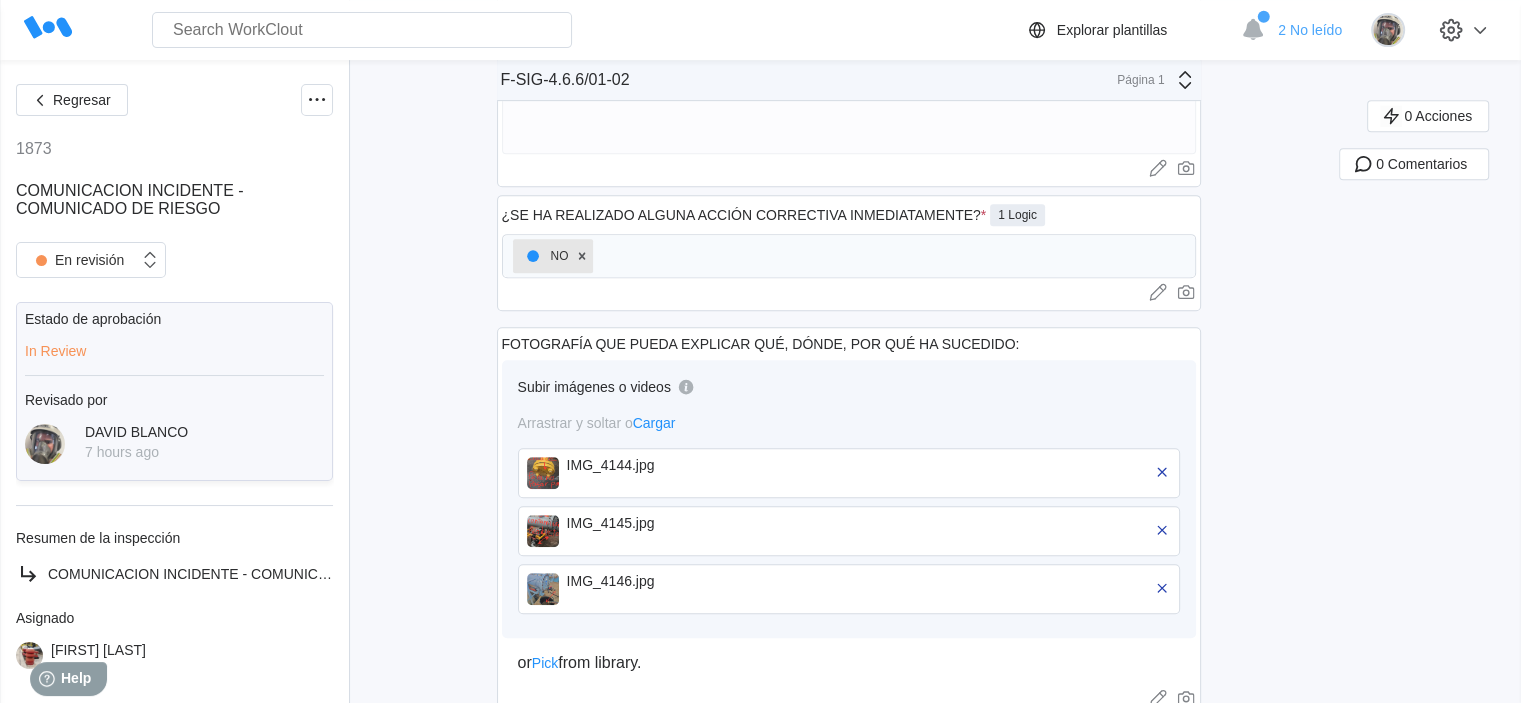 click at bounding box center (543, 473) 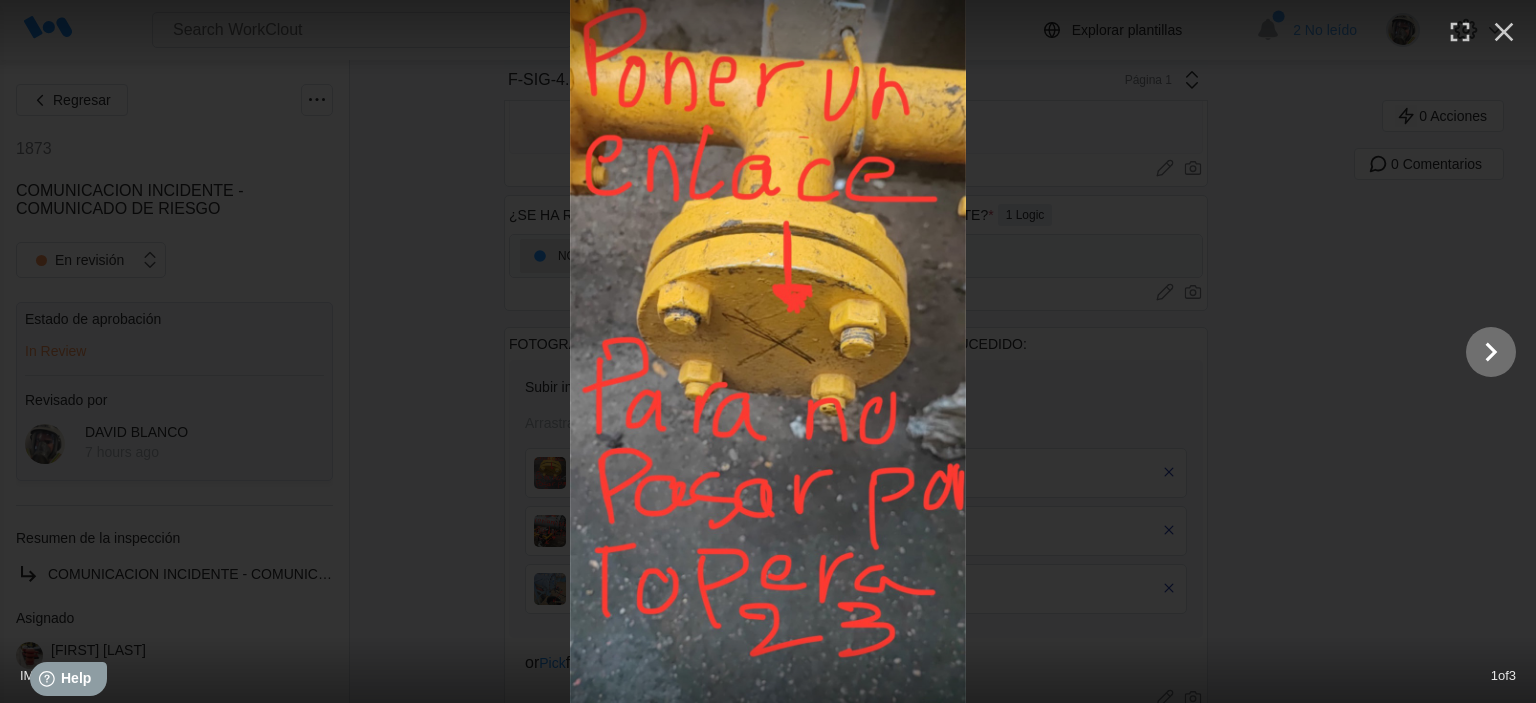 click at bounding box center (1491, 352) 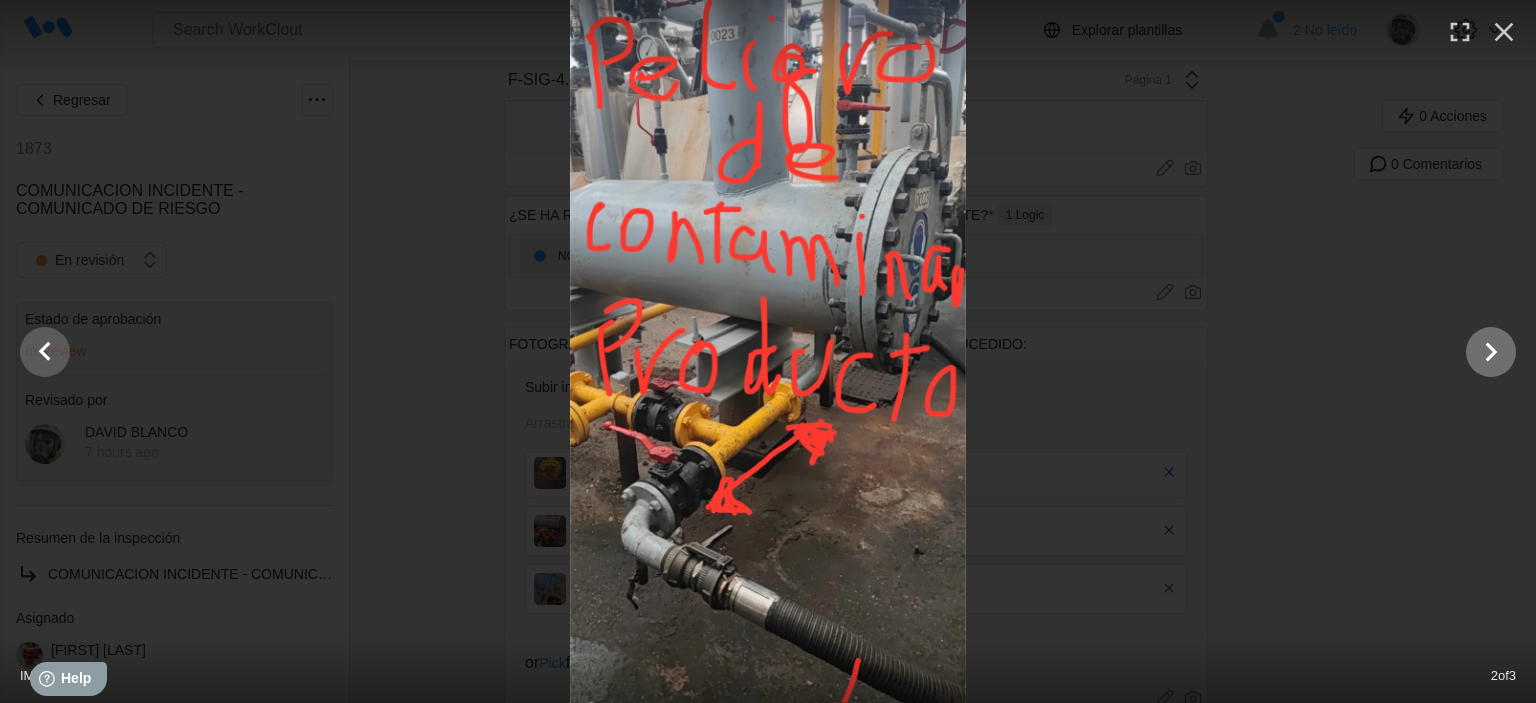 click at bounding box center [1491, 352] 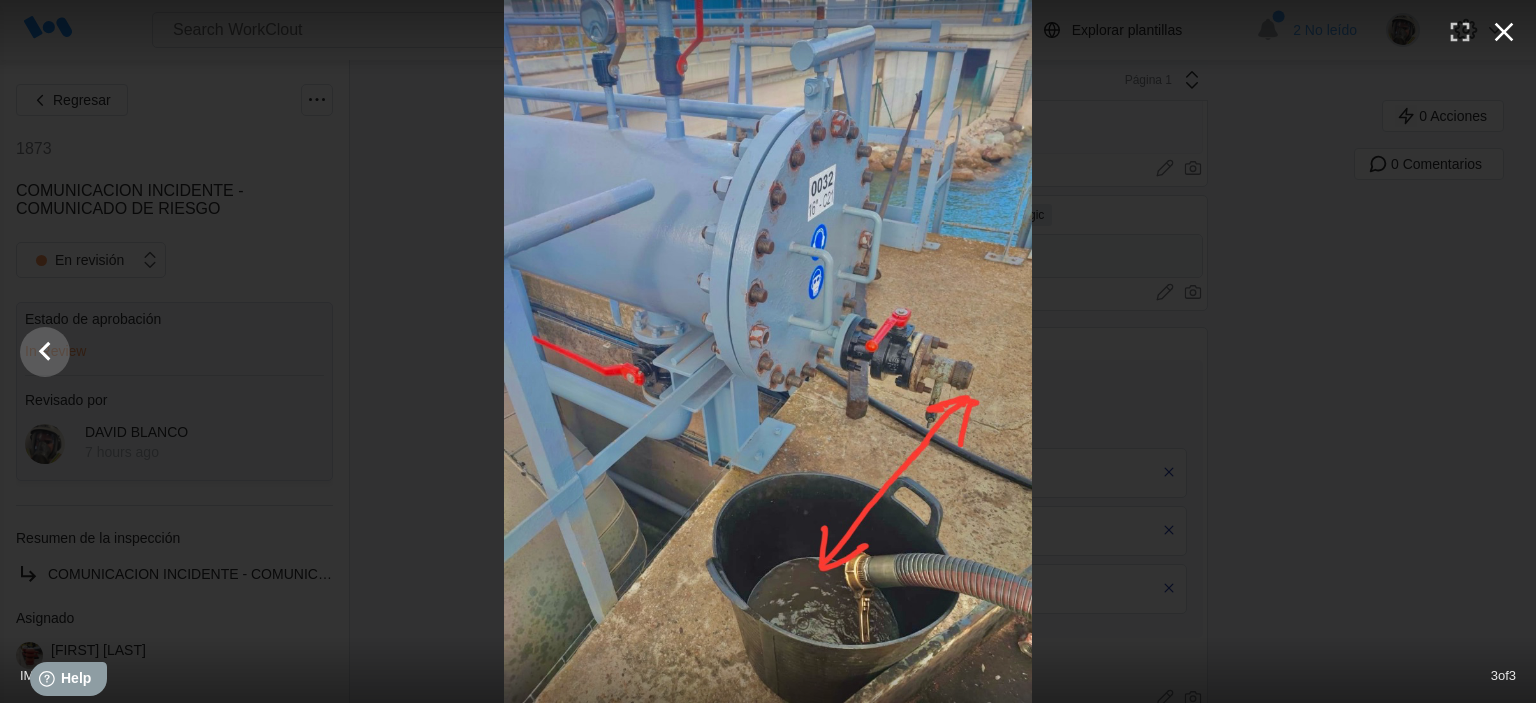 click at bounding box center [1504, 32] 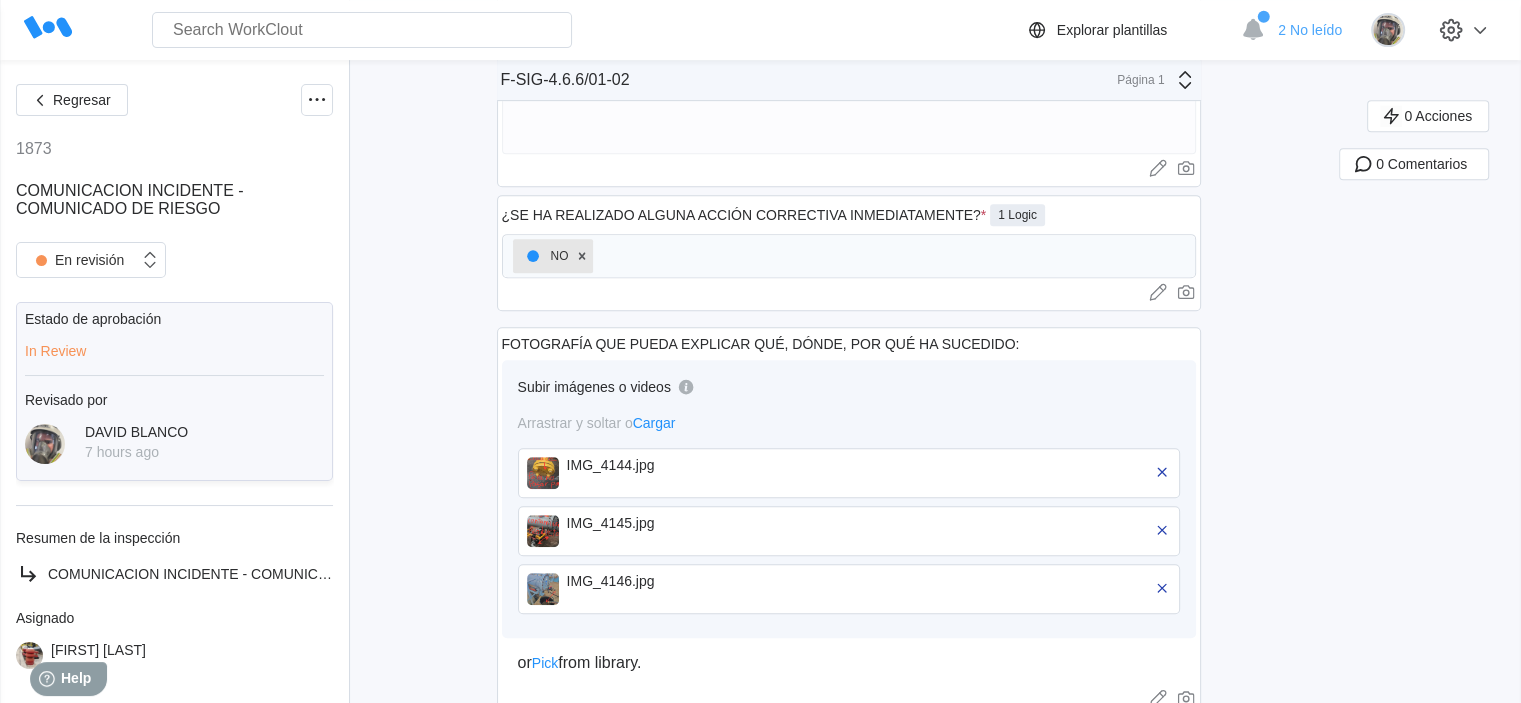 click at bounding box center (543, 473) 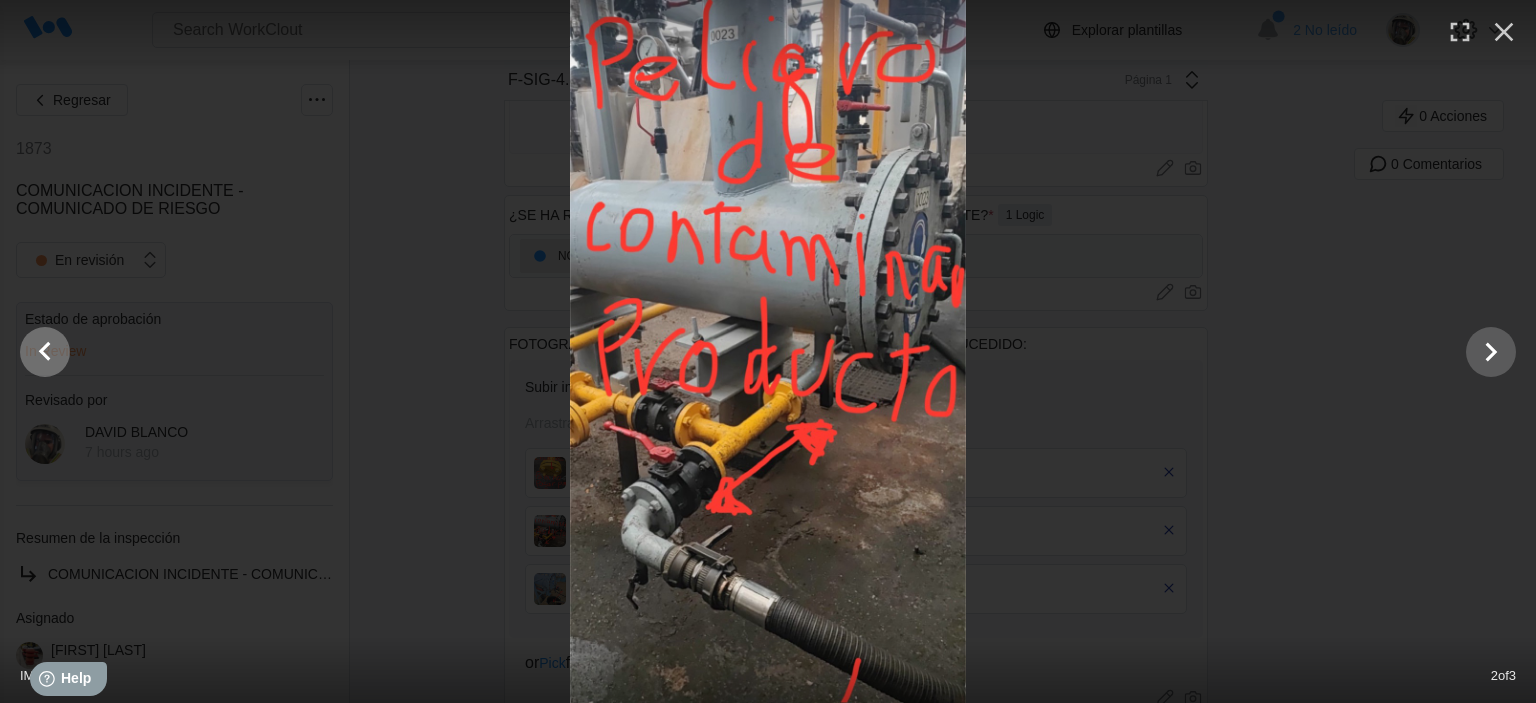 click at bounding box center [45, 352] 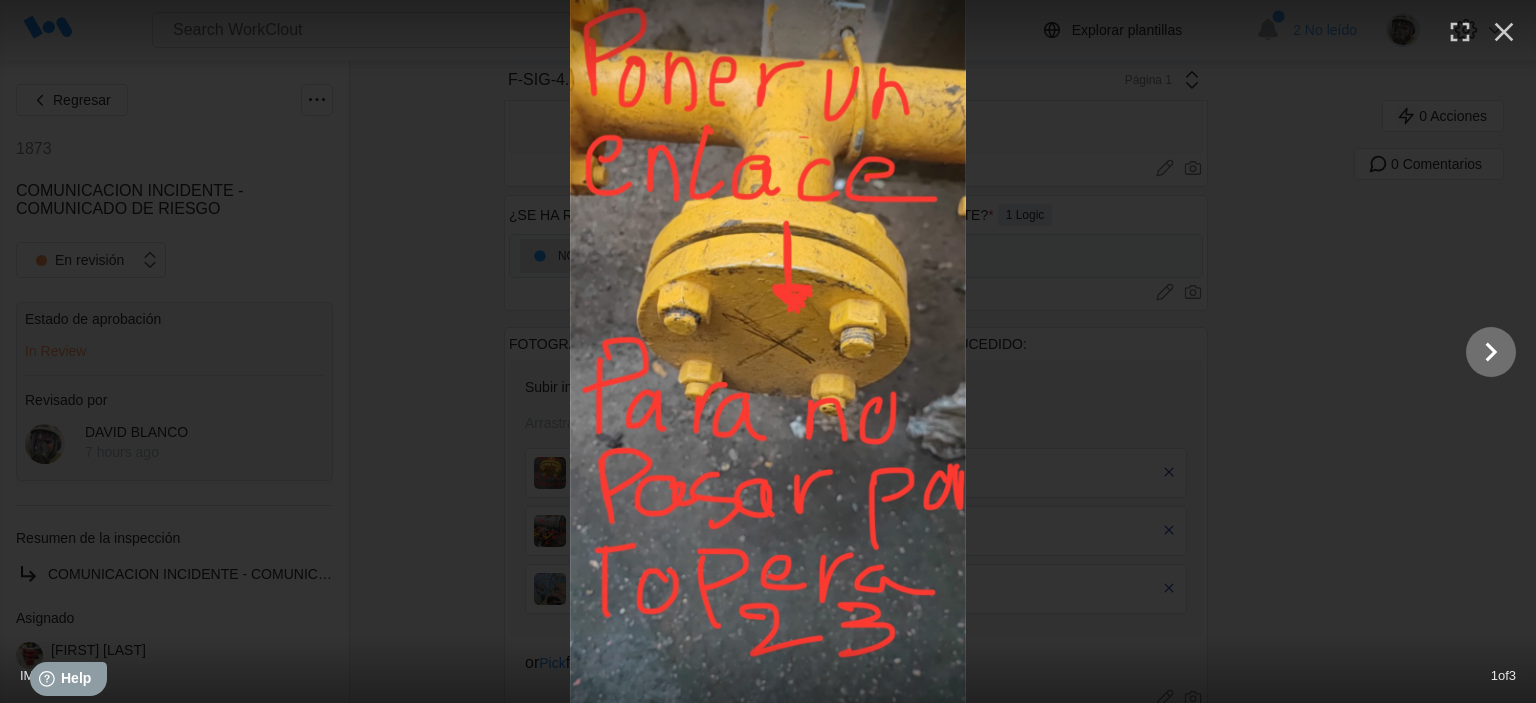 click at bounding box center (1491, 352) 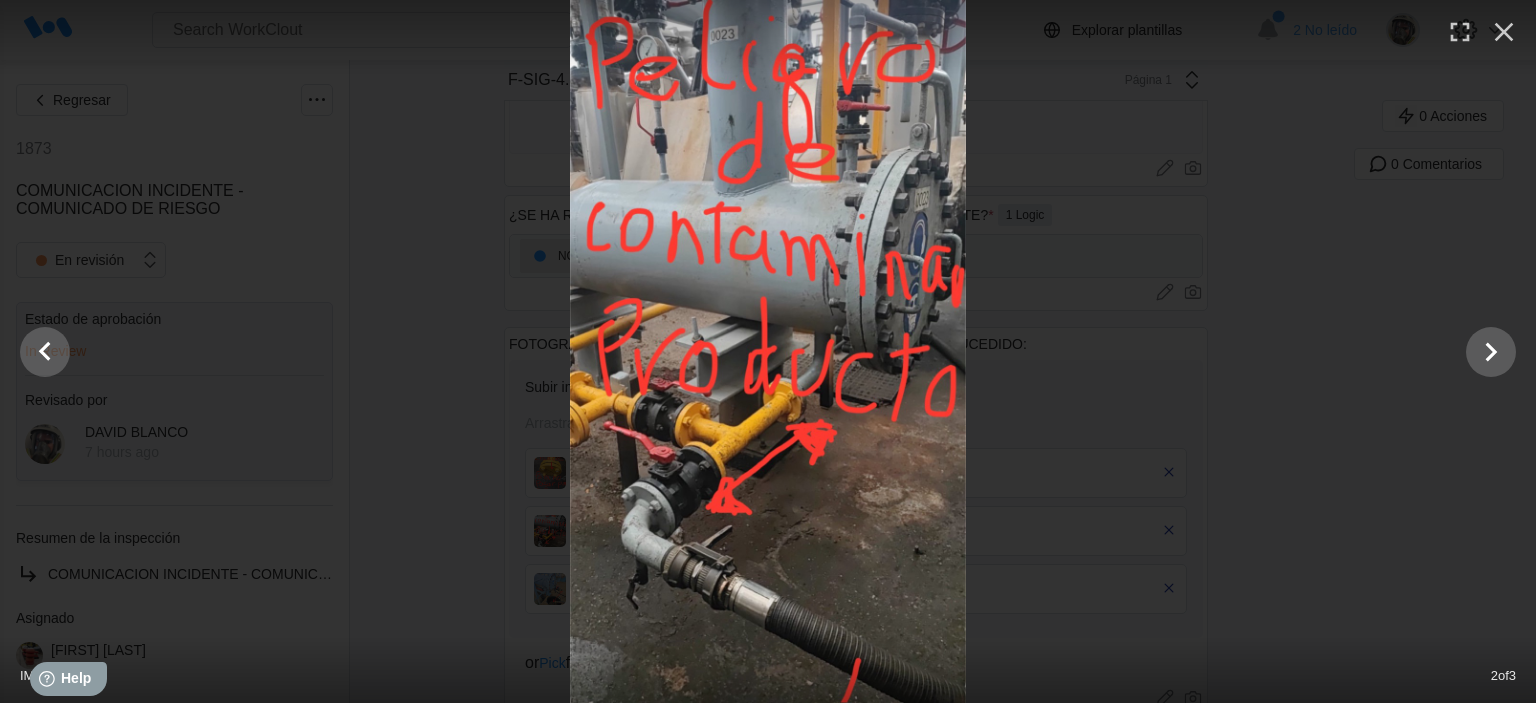 click at bounding box center (1491, 352) 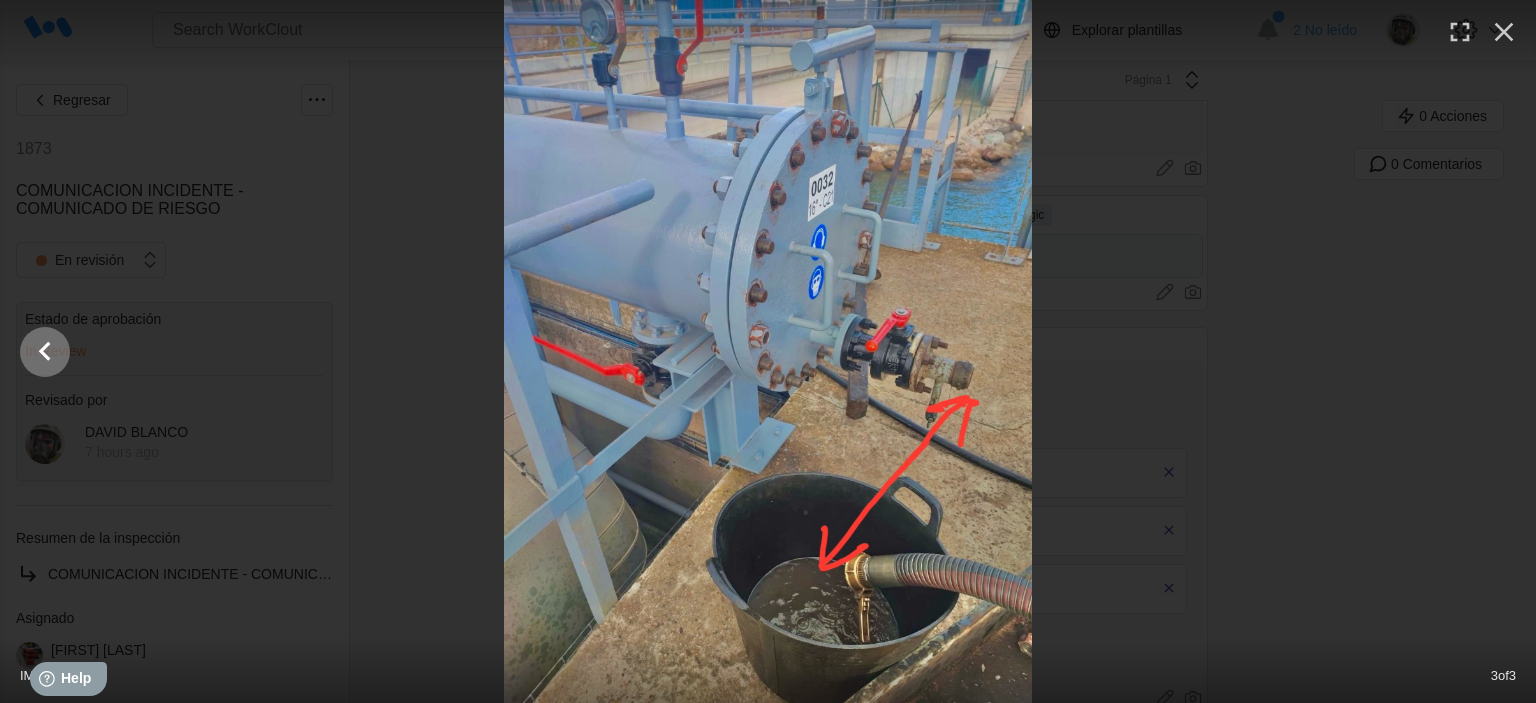click at bounding box center (45, 352) 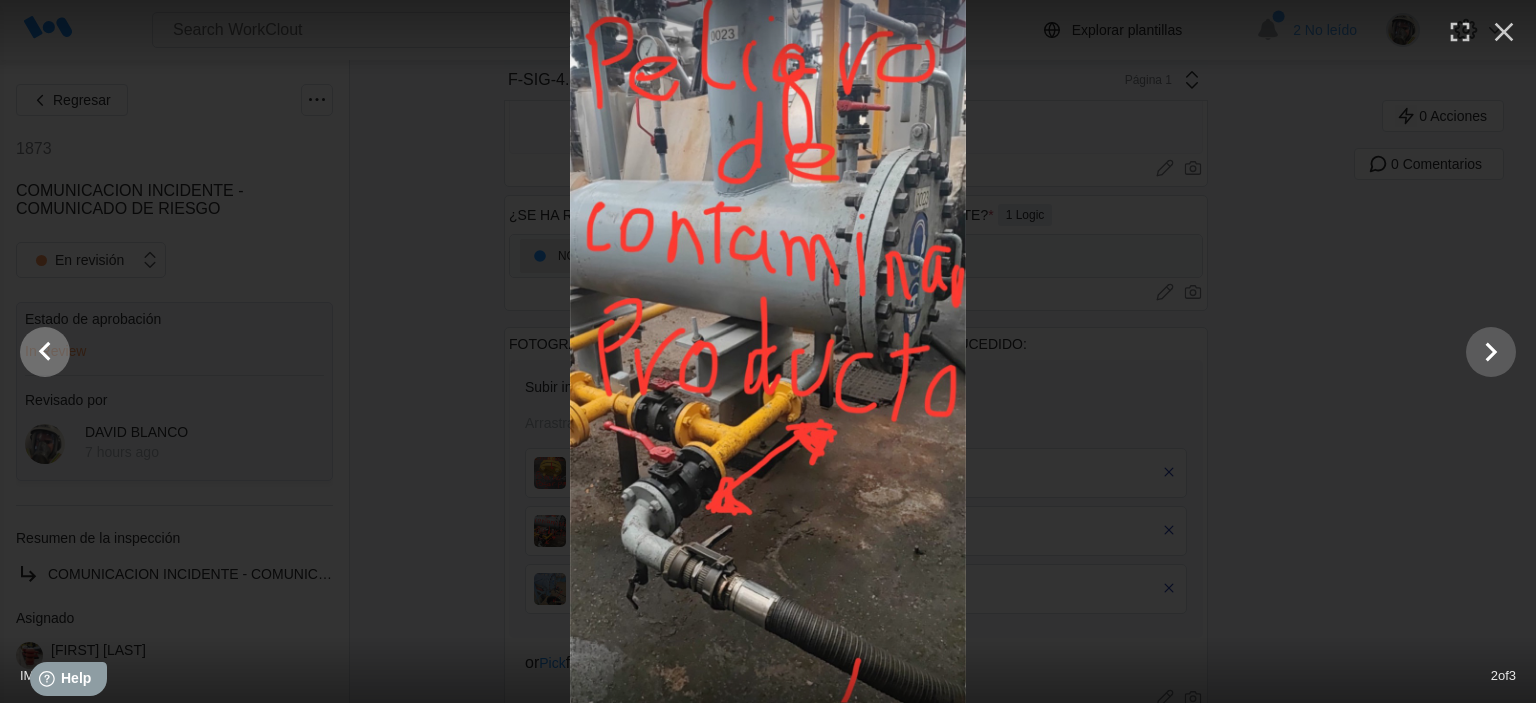click at bounding box center [45, 352] 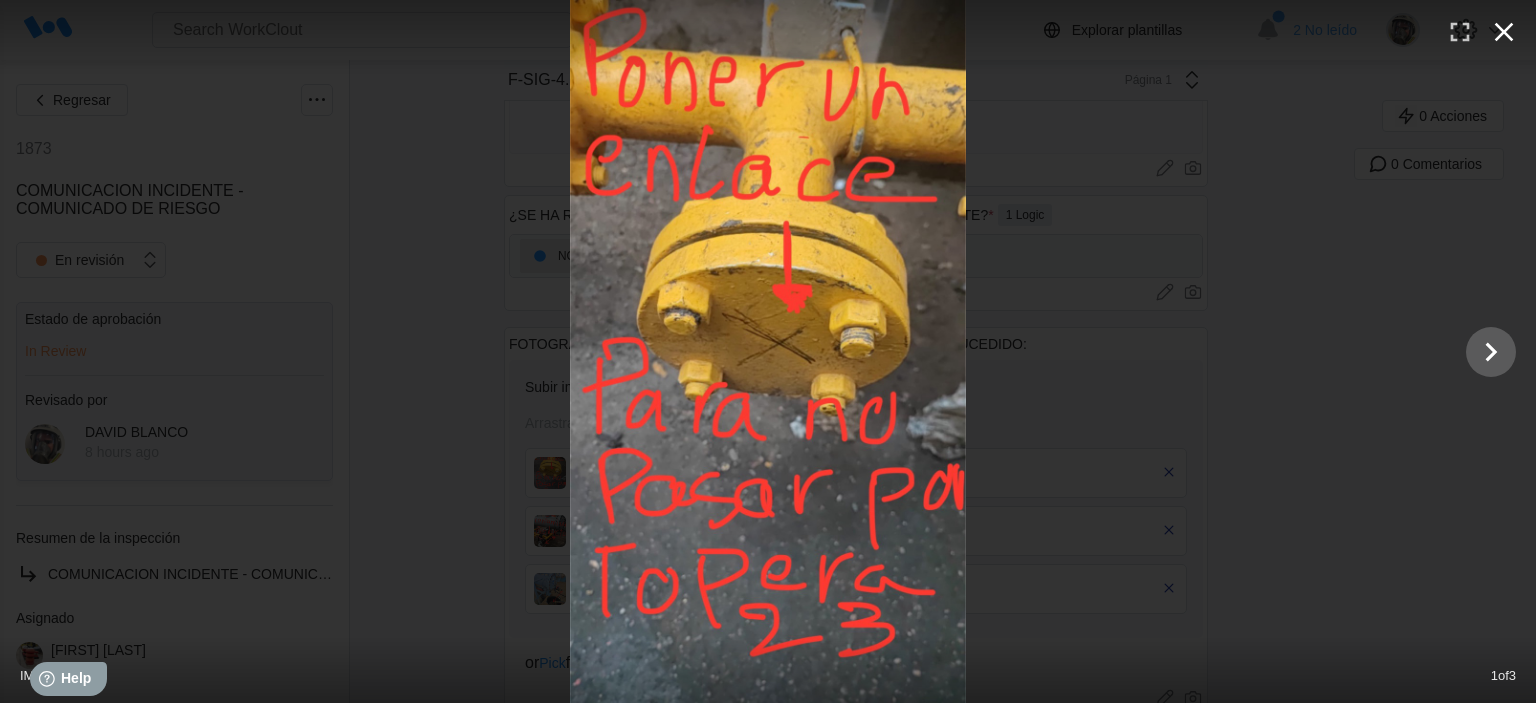 click at bounding box center (1504, 32) 